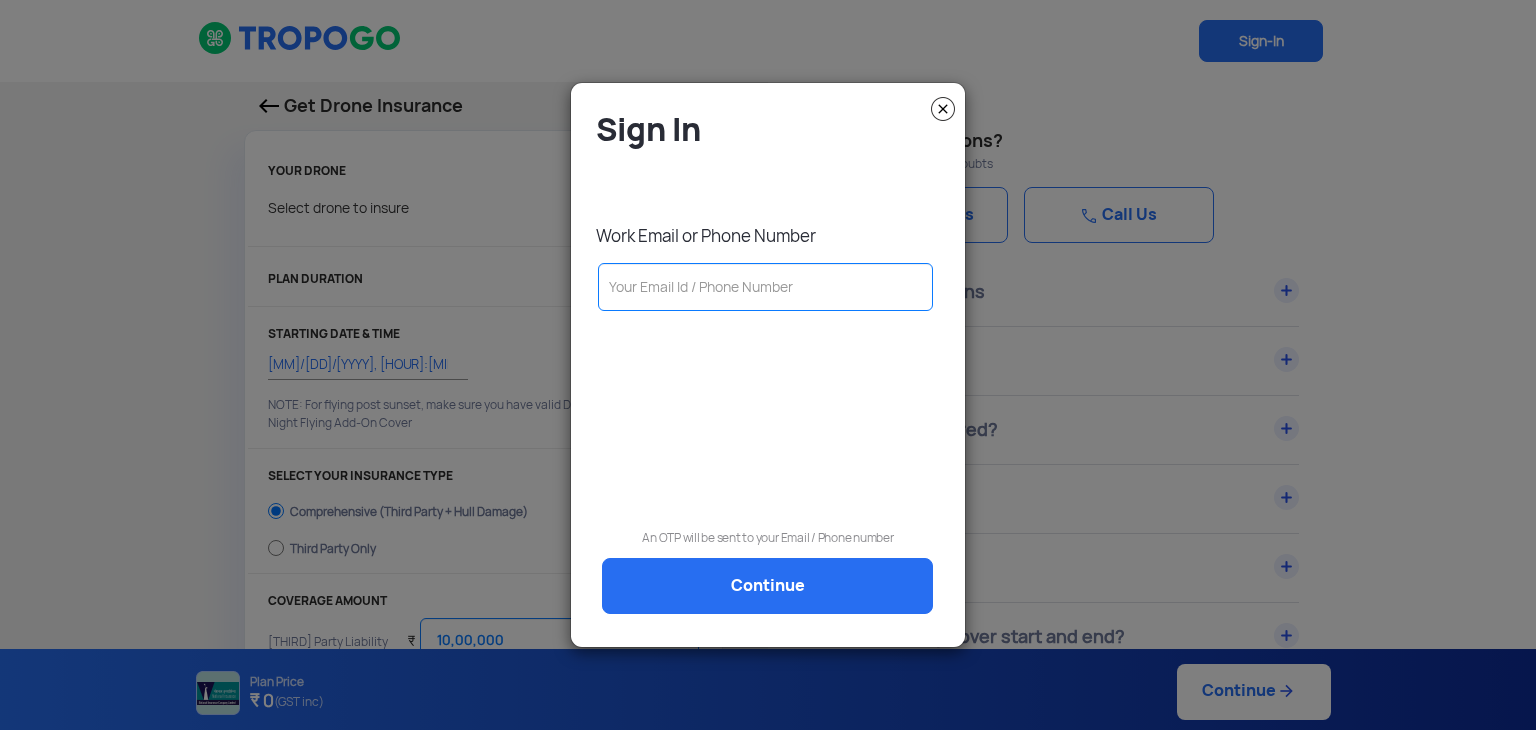 select on "1000000" 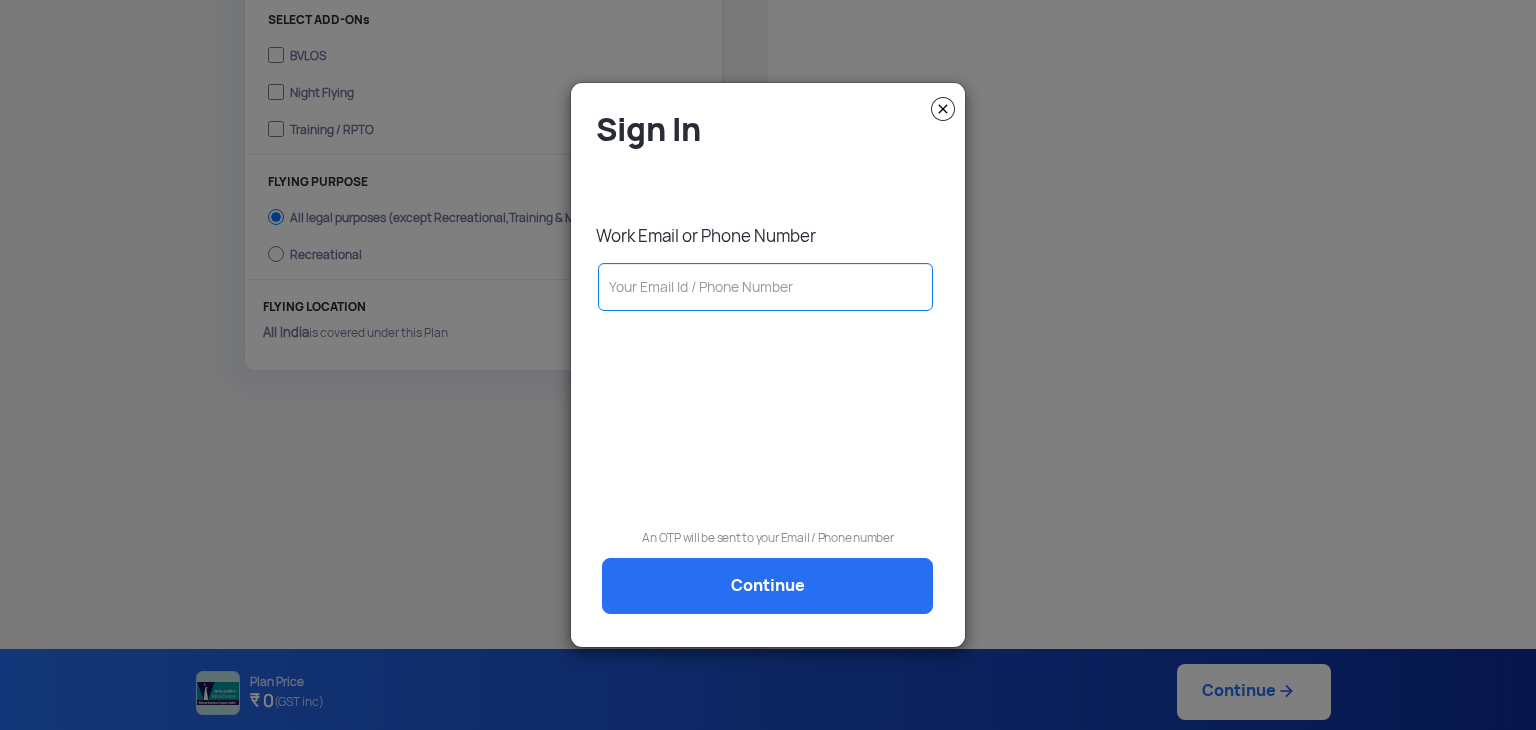 scroll, scrollTop: 0, scrollLeft: 0, axis: both 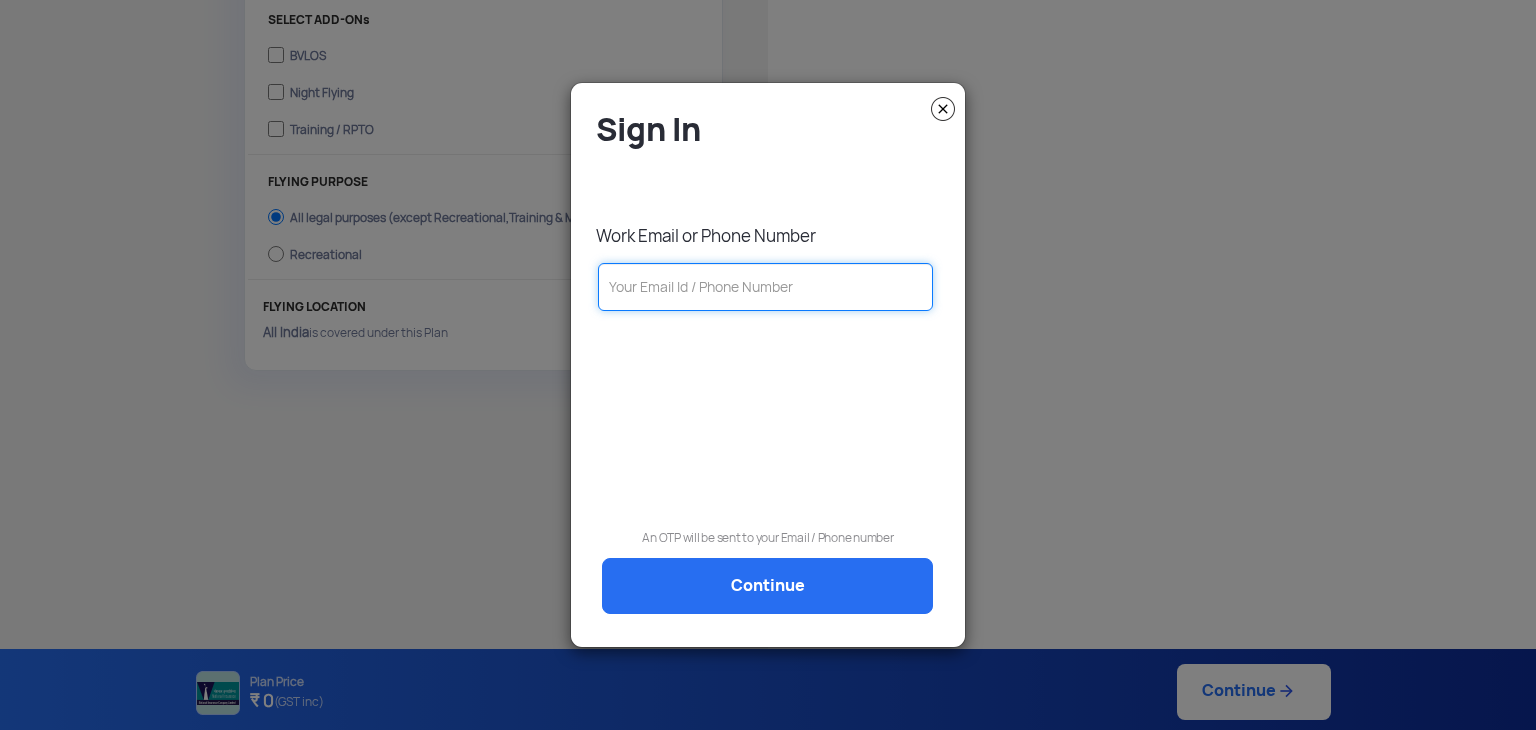 click 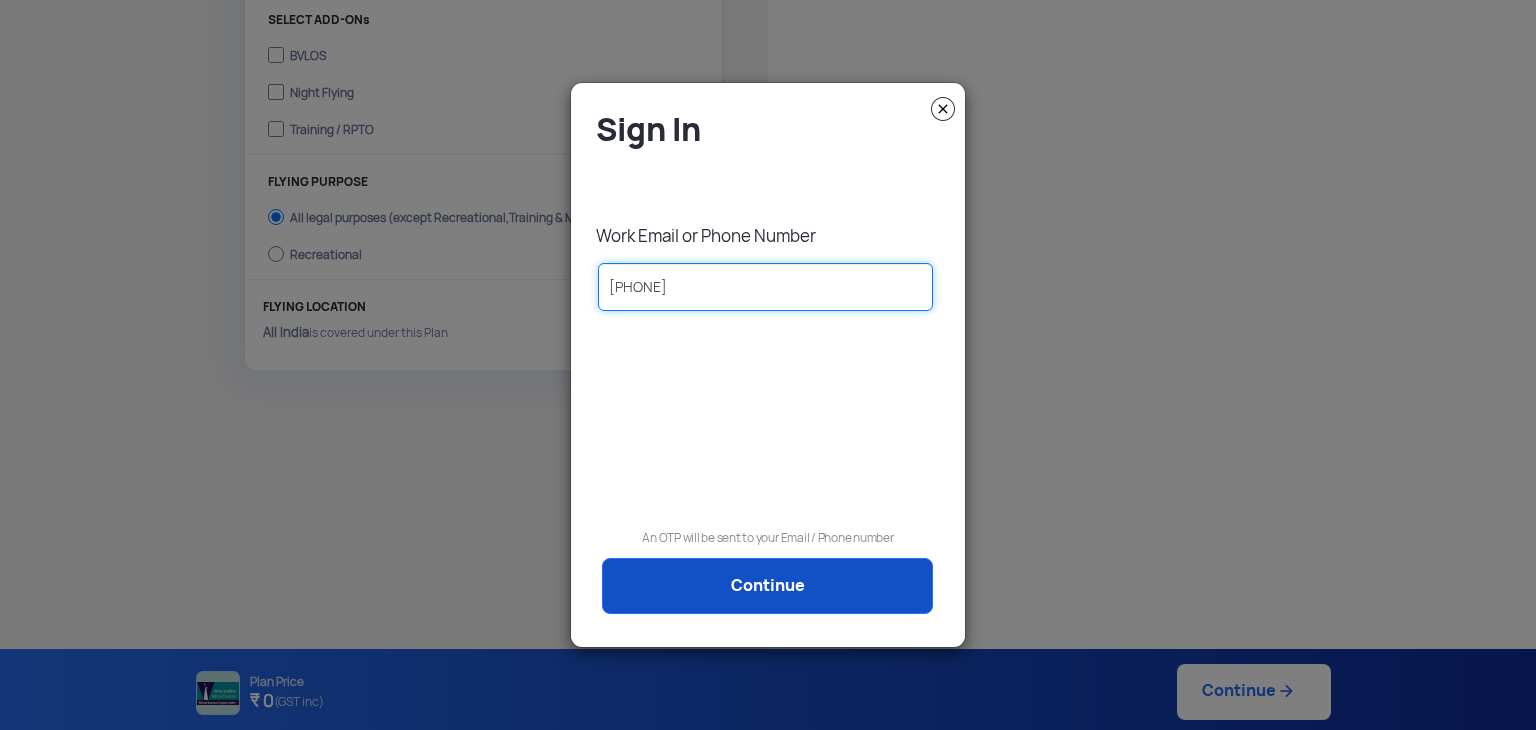 type on "[PHONE]" 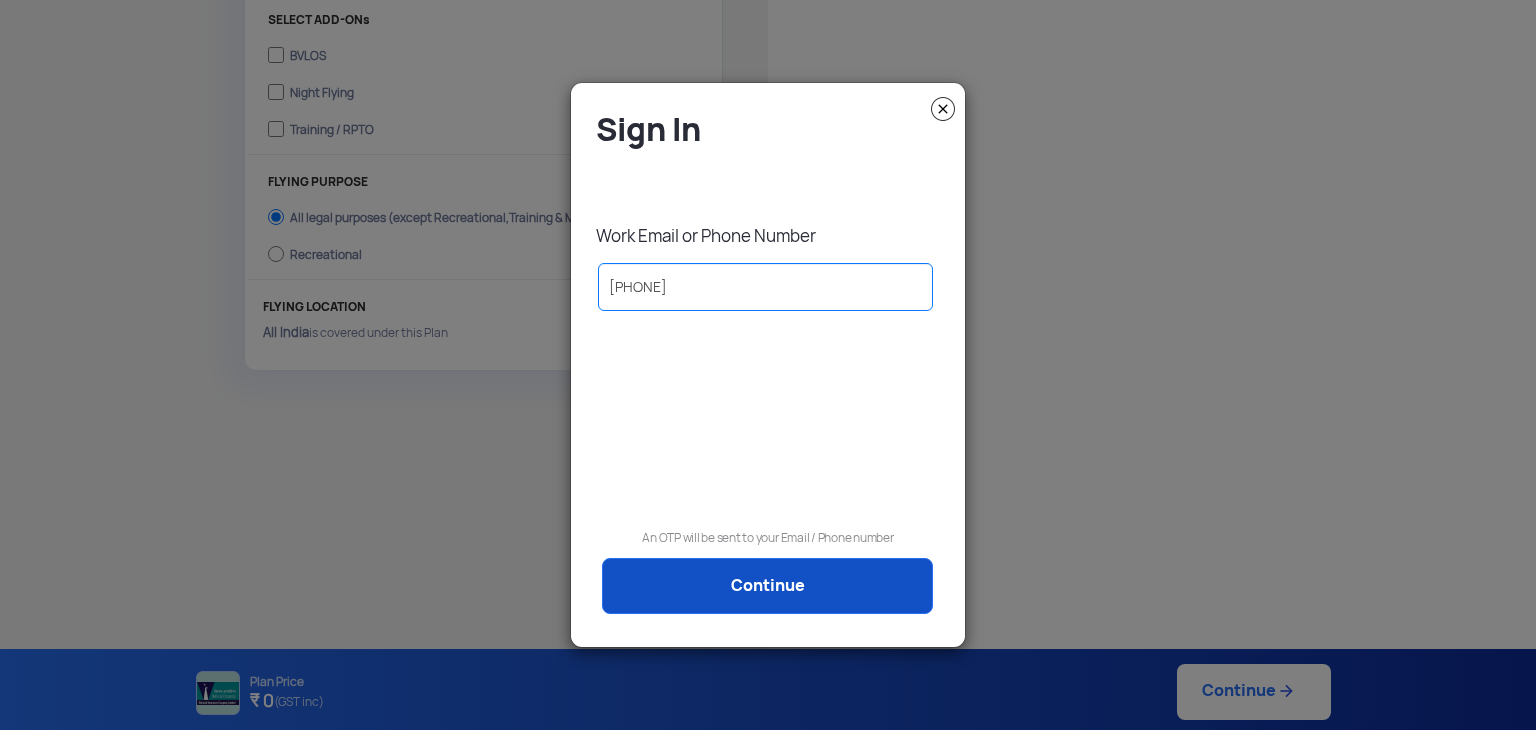 click on "Continue" 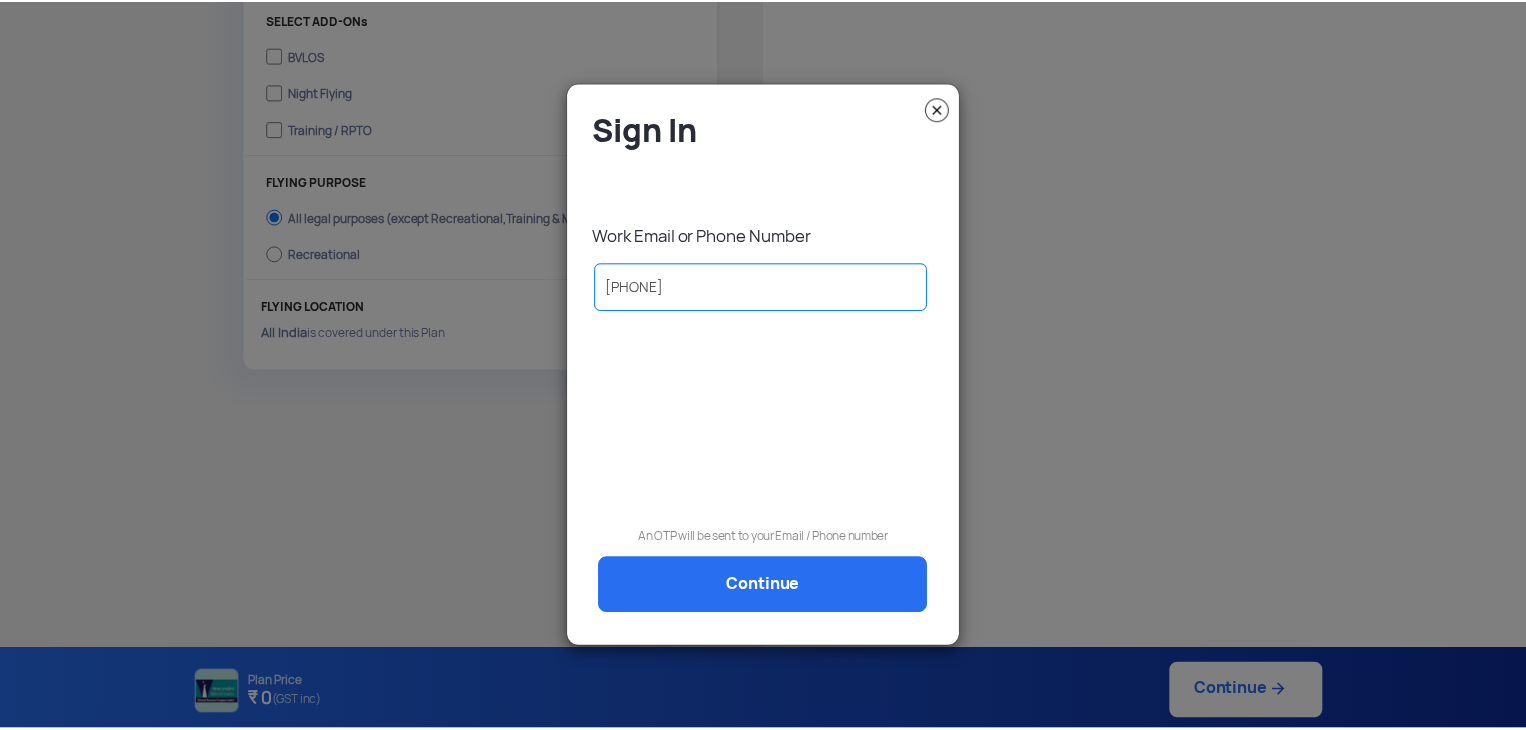 scroll, scrollTop: 0, scrollLeft: 0, axis: both 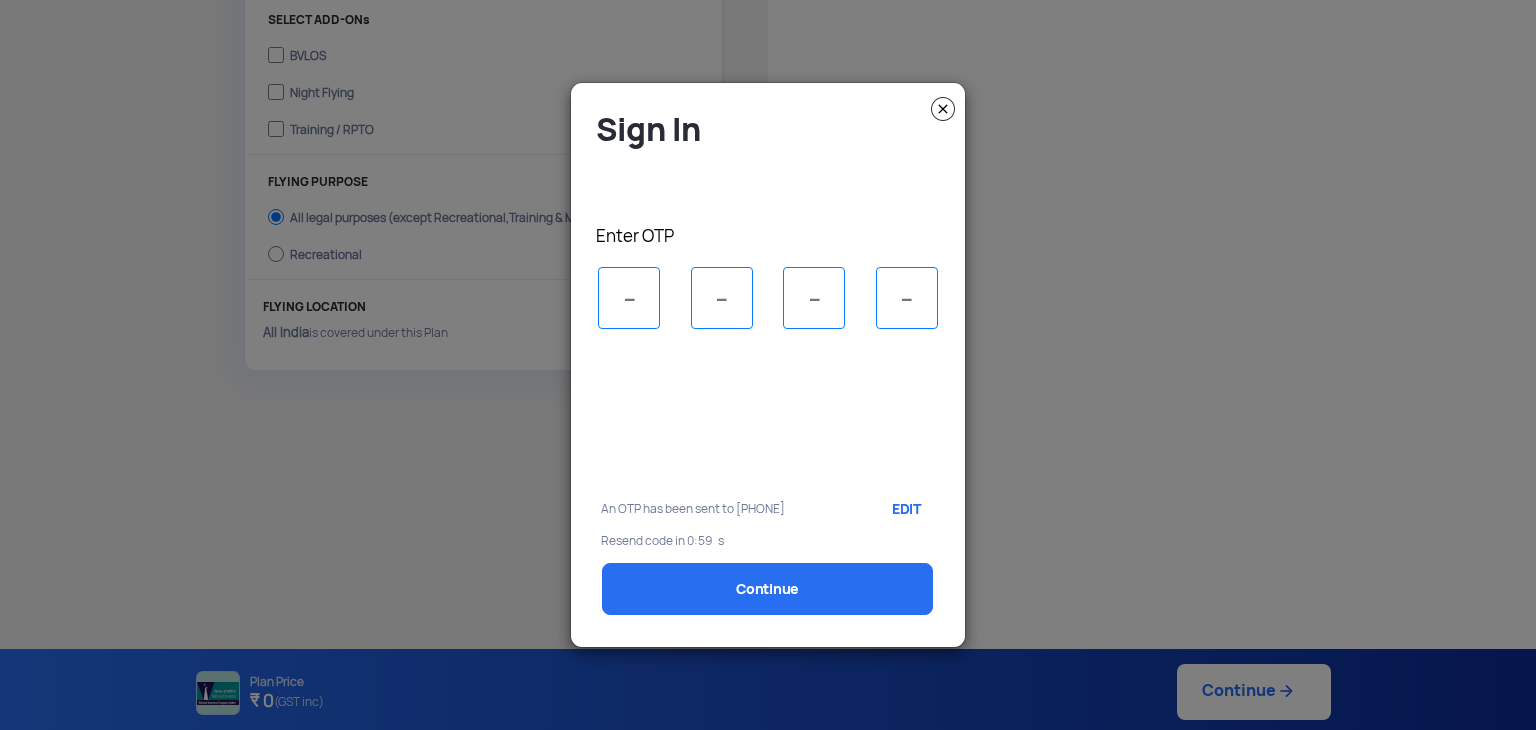 click at bounding box center [629, 298] 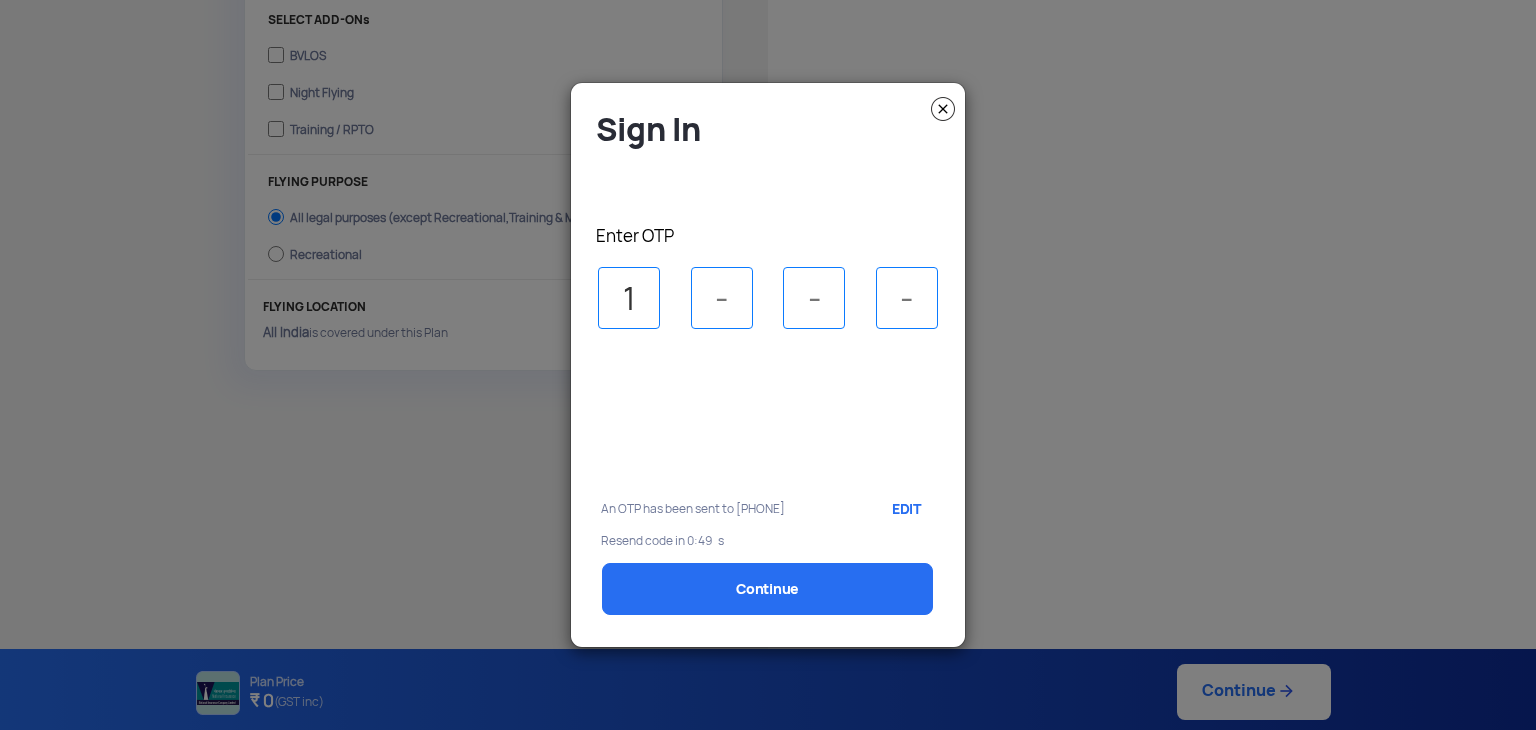 type on "1" 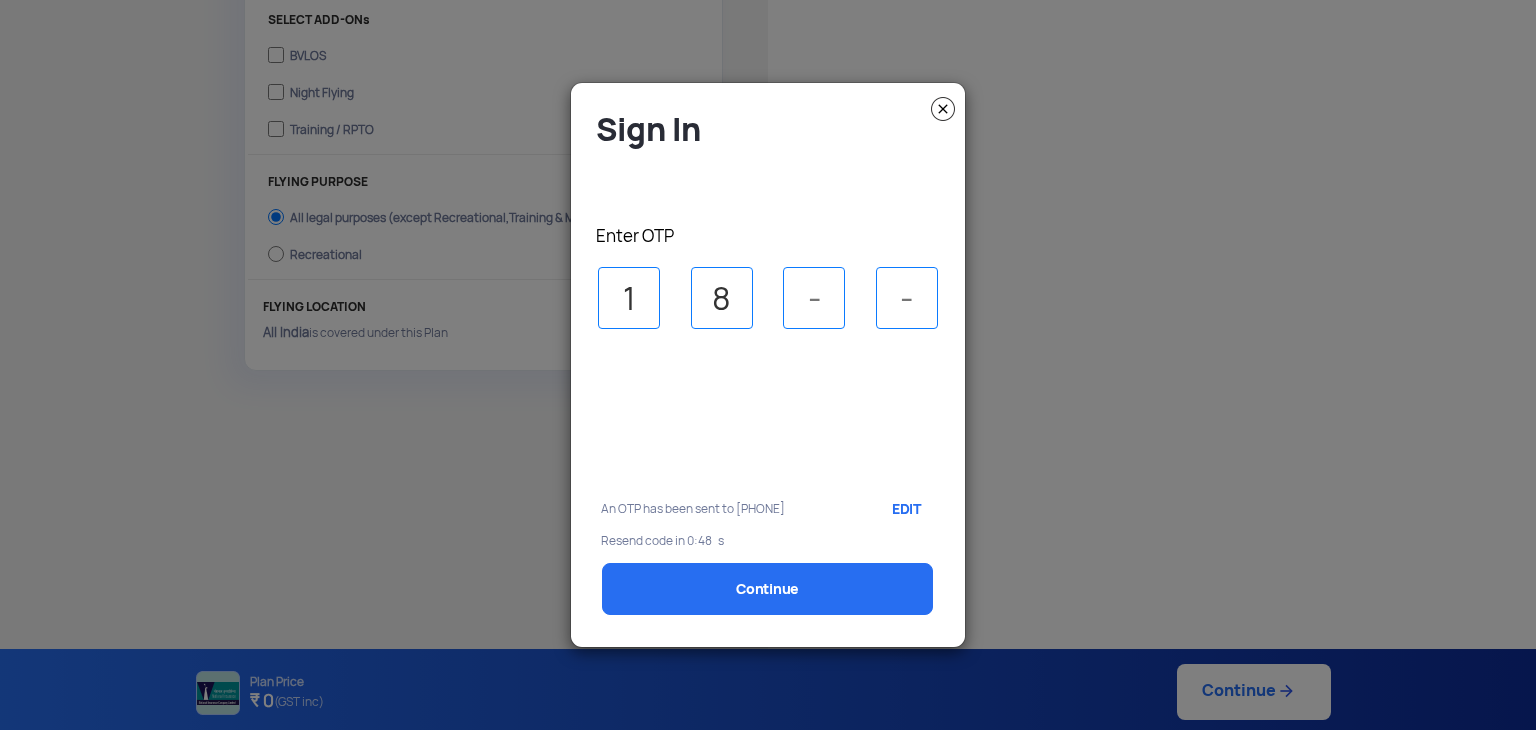 type on "8" 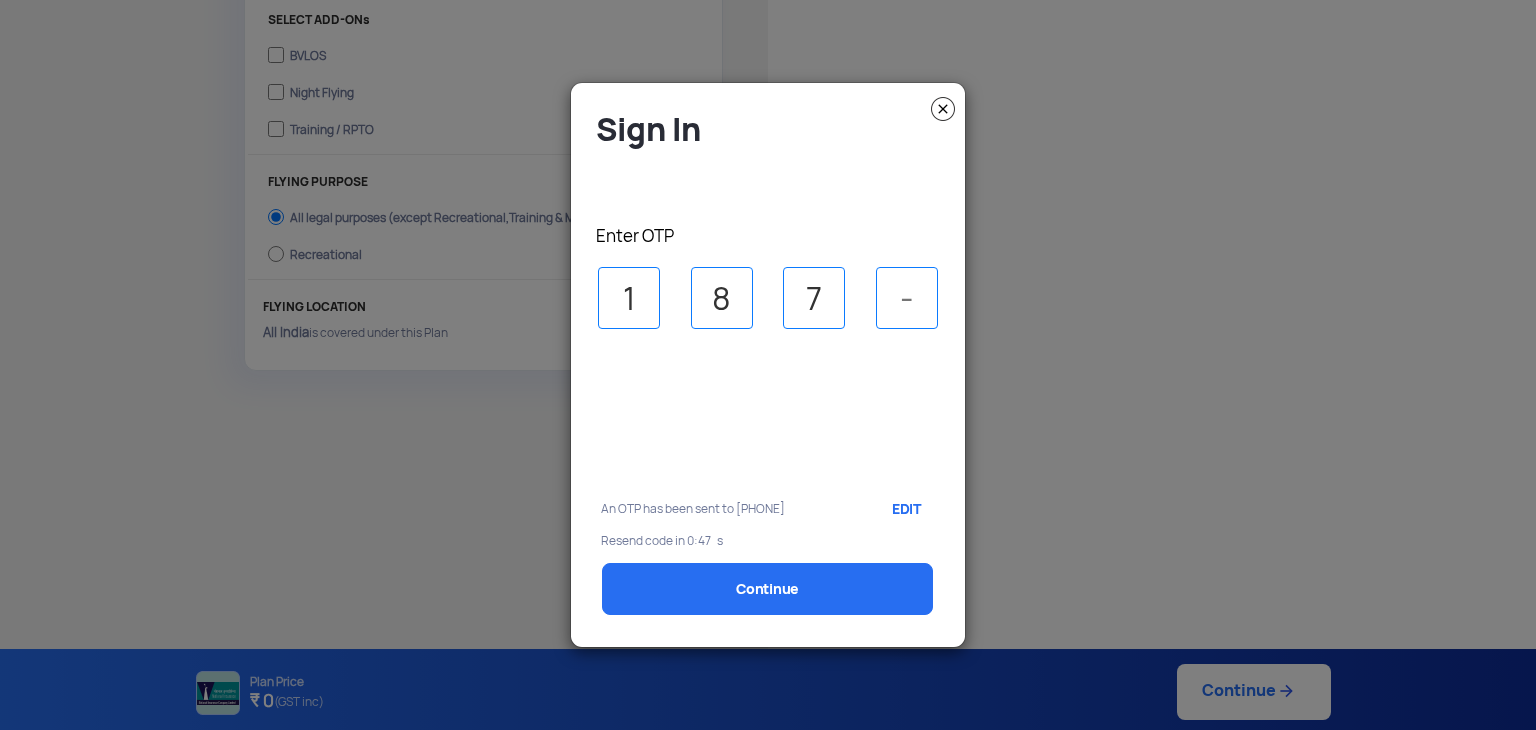 type on "7" 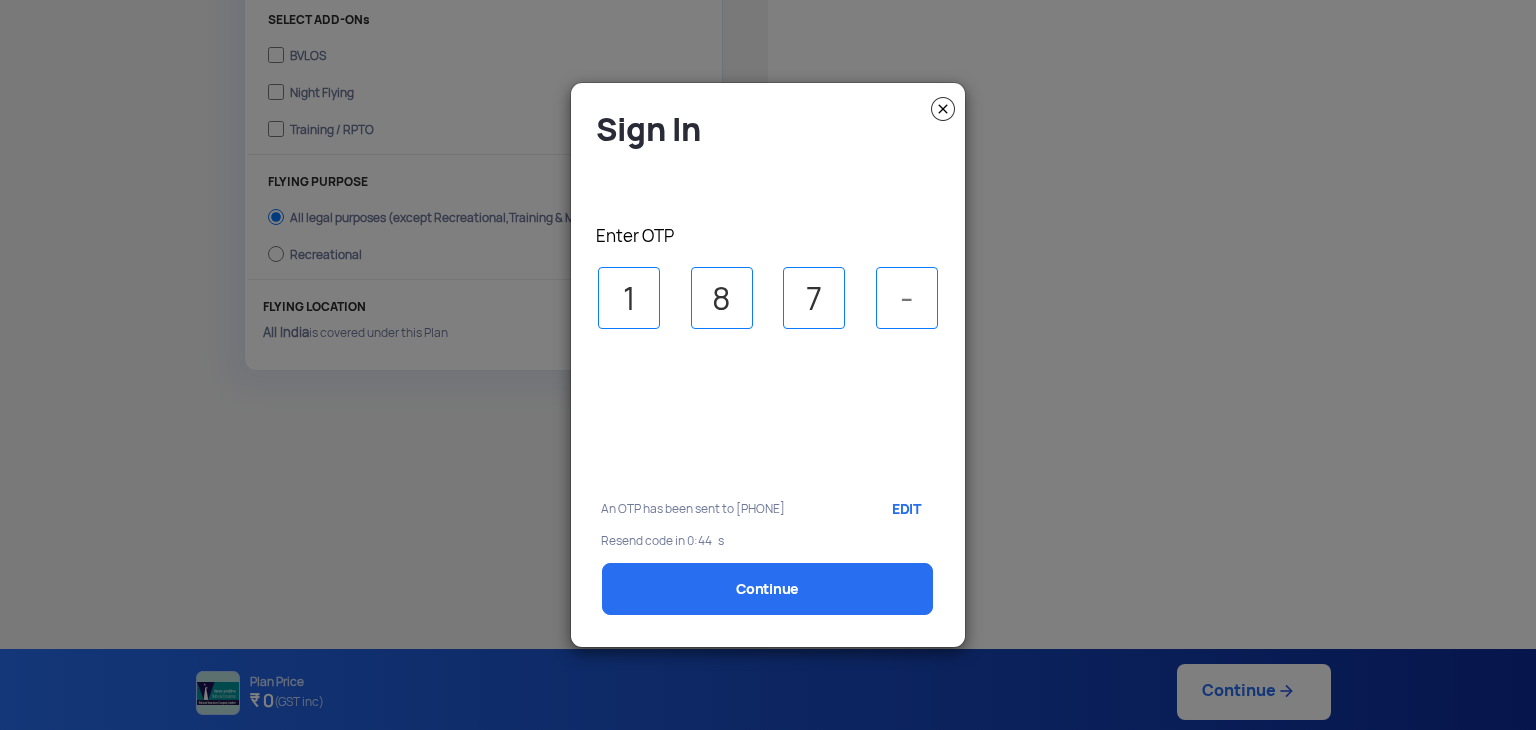 drag, startPoint x: 826, startPoint y: 287, endPoint x: 560, endPoint y: 300, distance: 266.31747 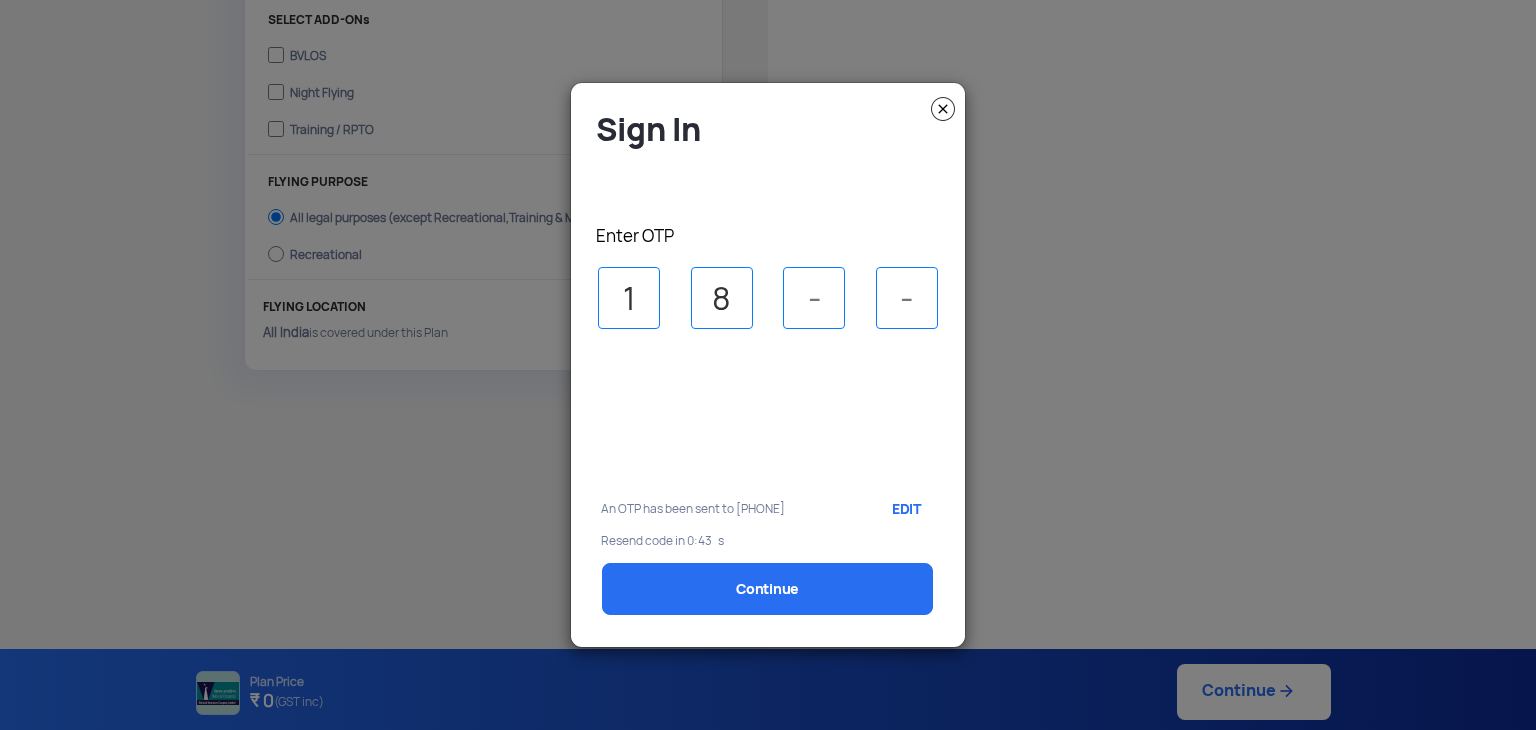 type 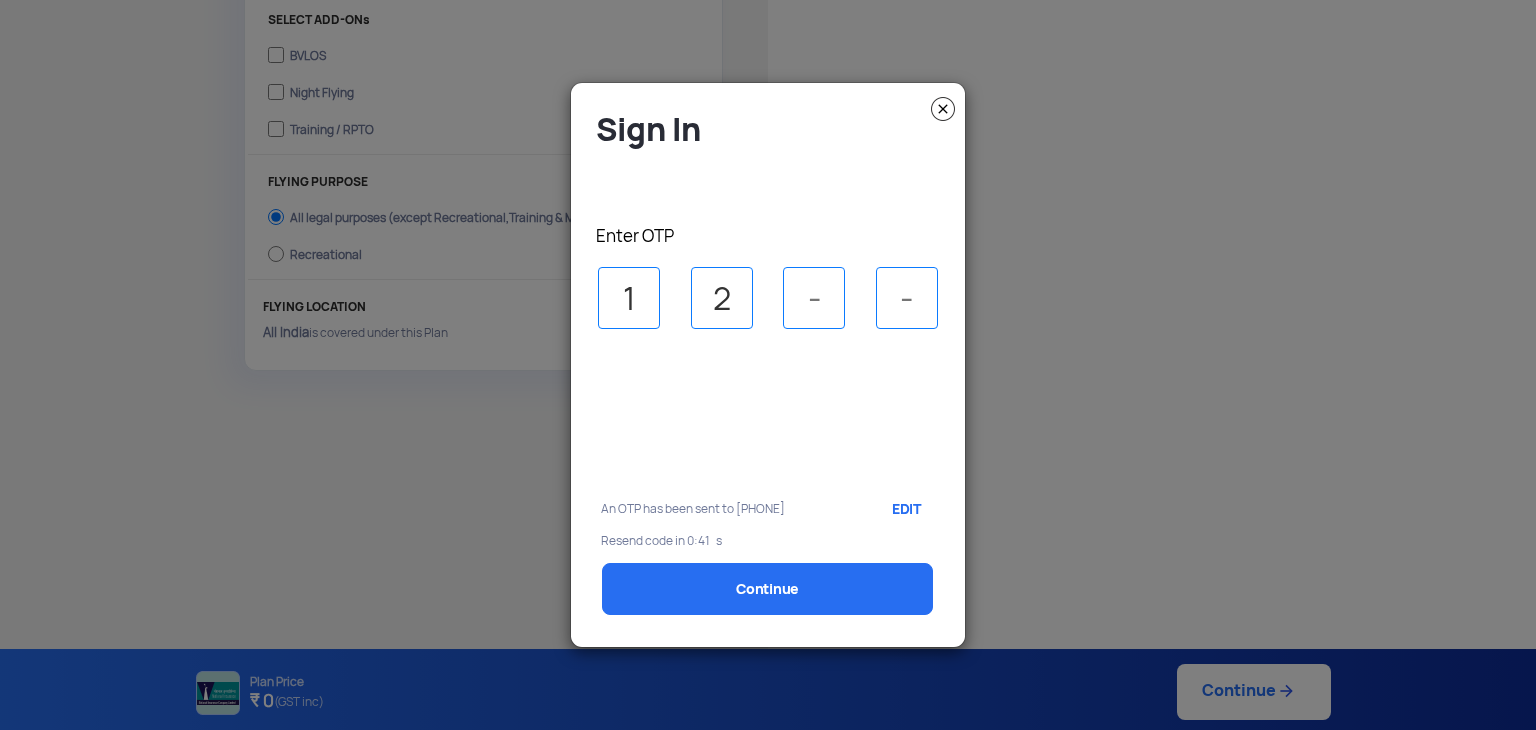 type on "2" 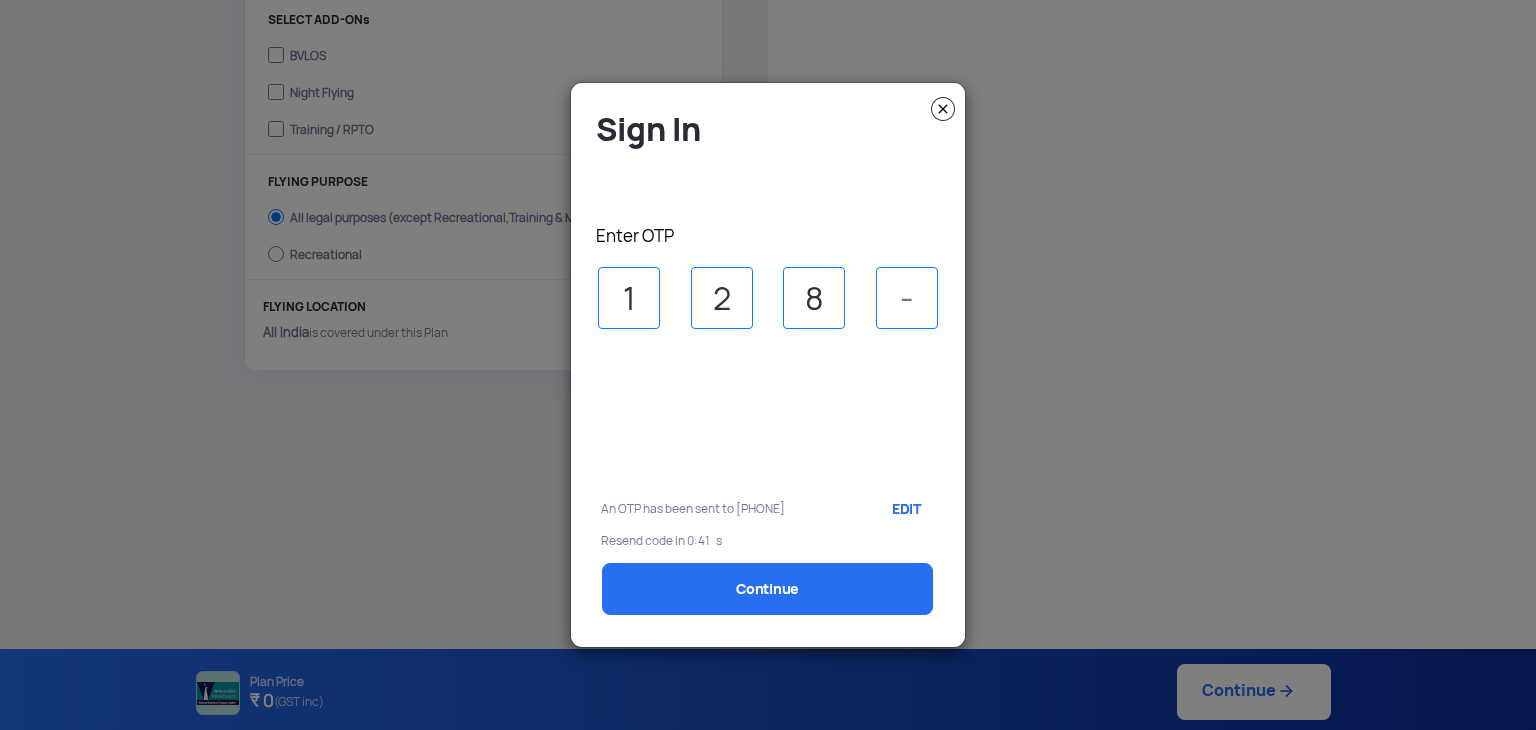 type on "8" 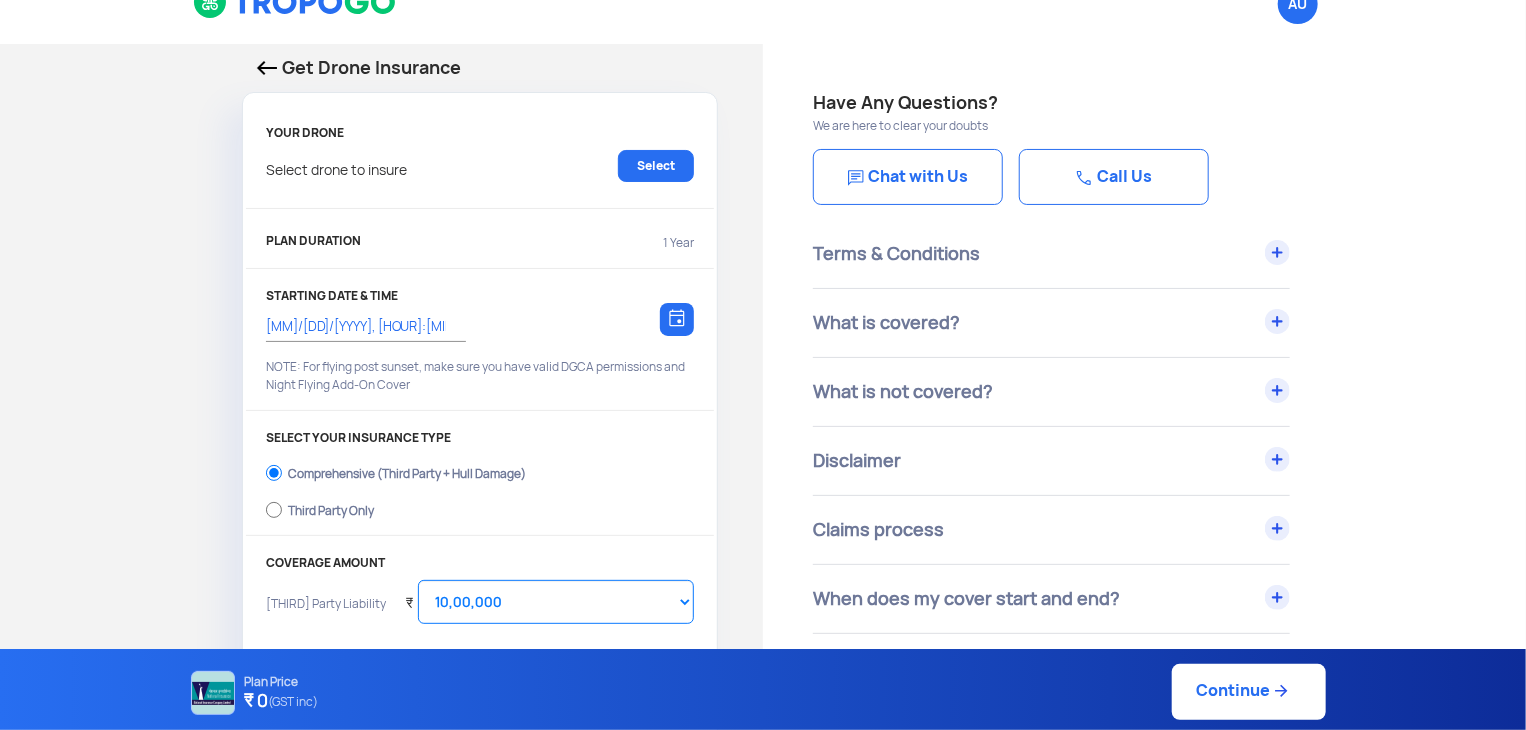 scroll, scrollTop: 0, scrollLeft: 0, axis: both 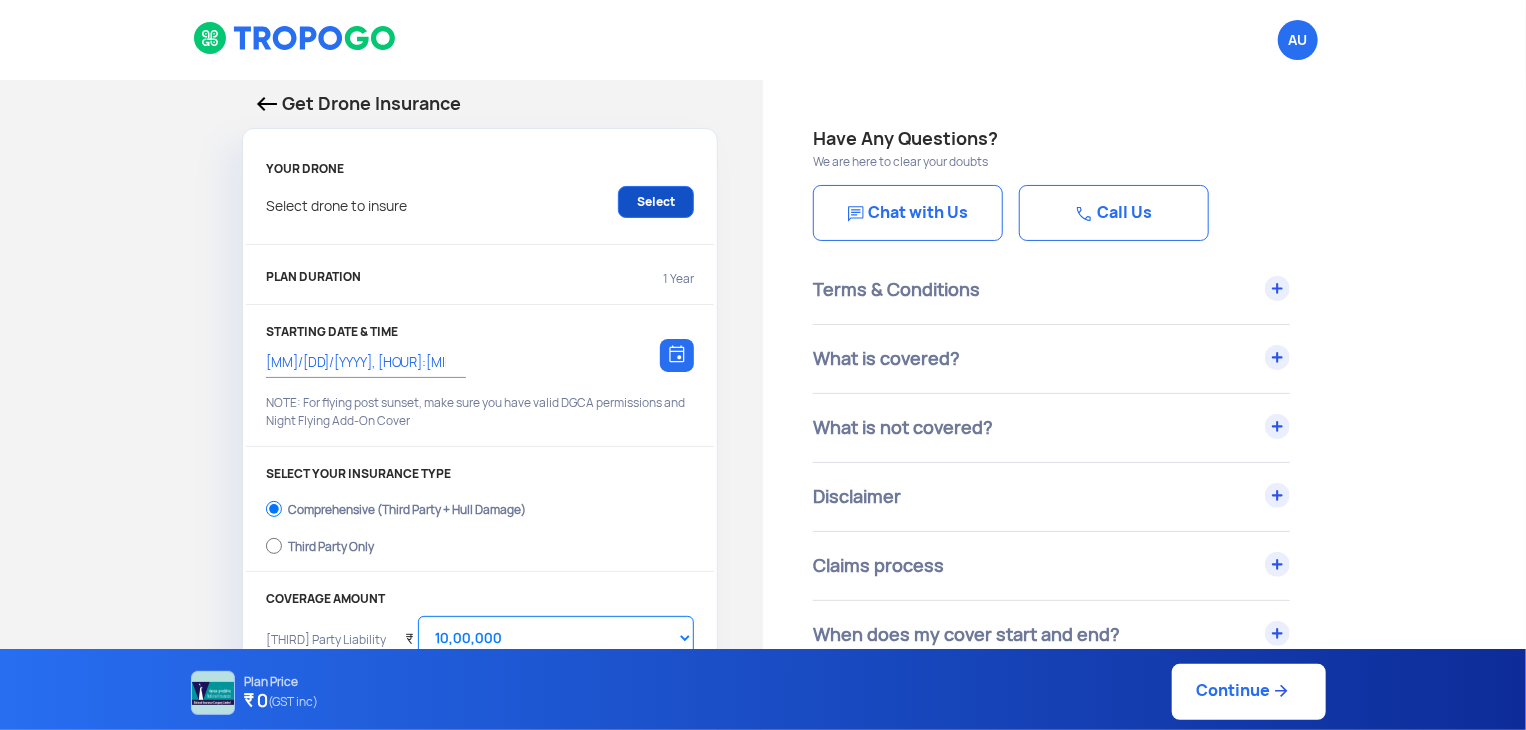 click on "Select" 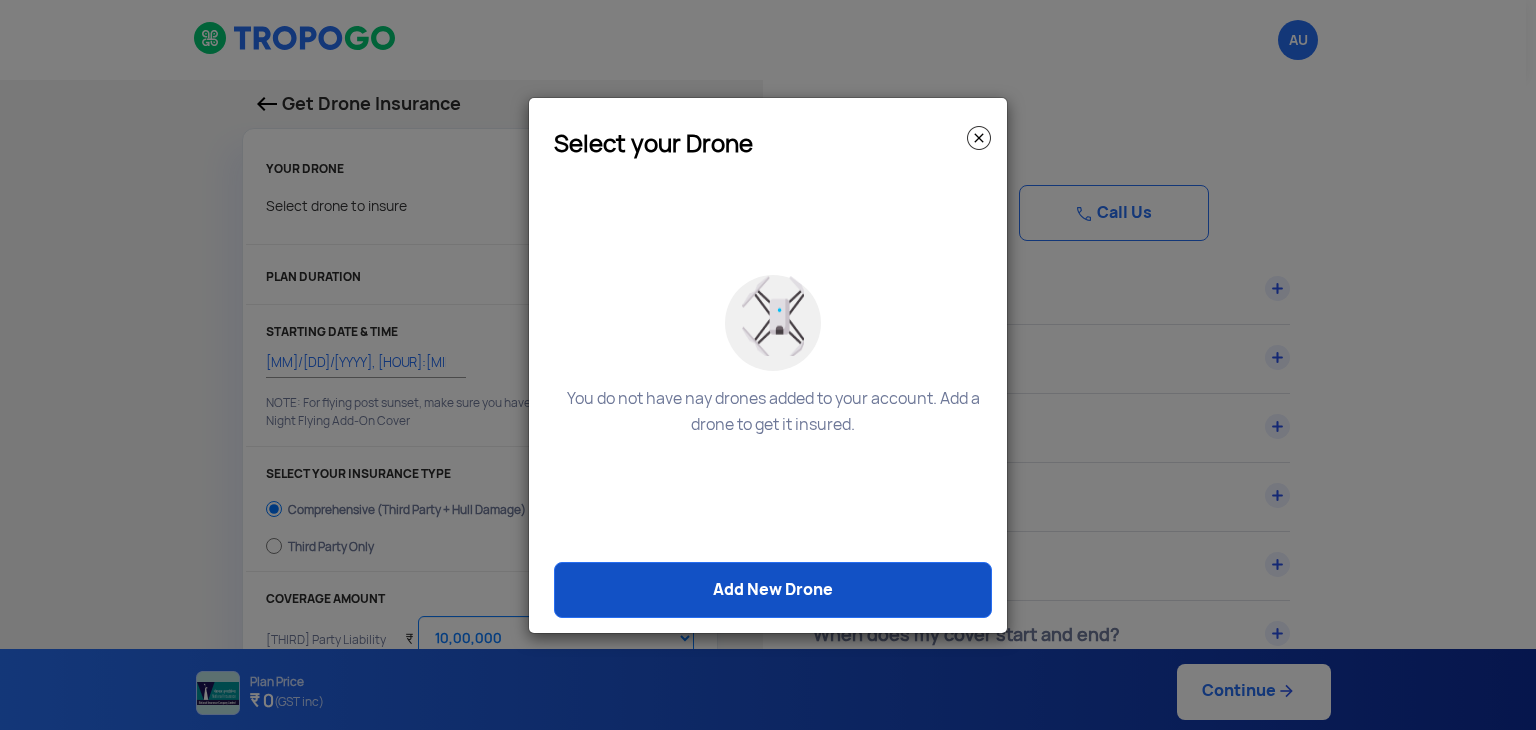 click on "Add New Drone" 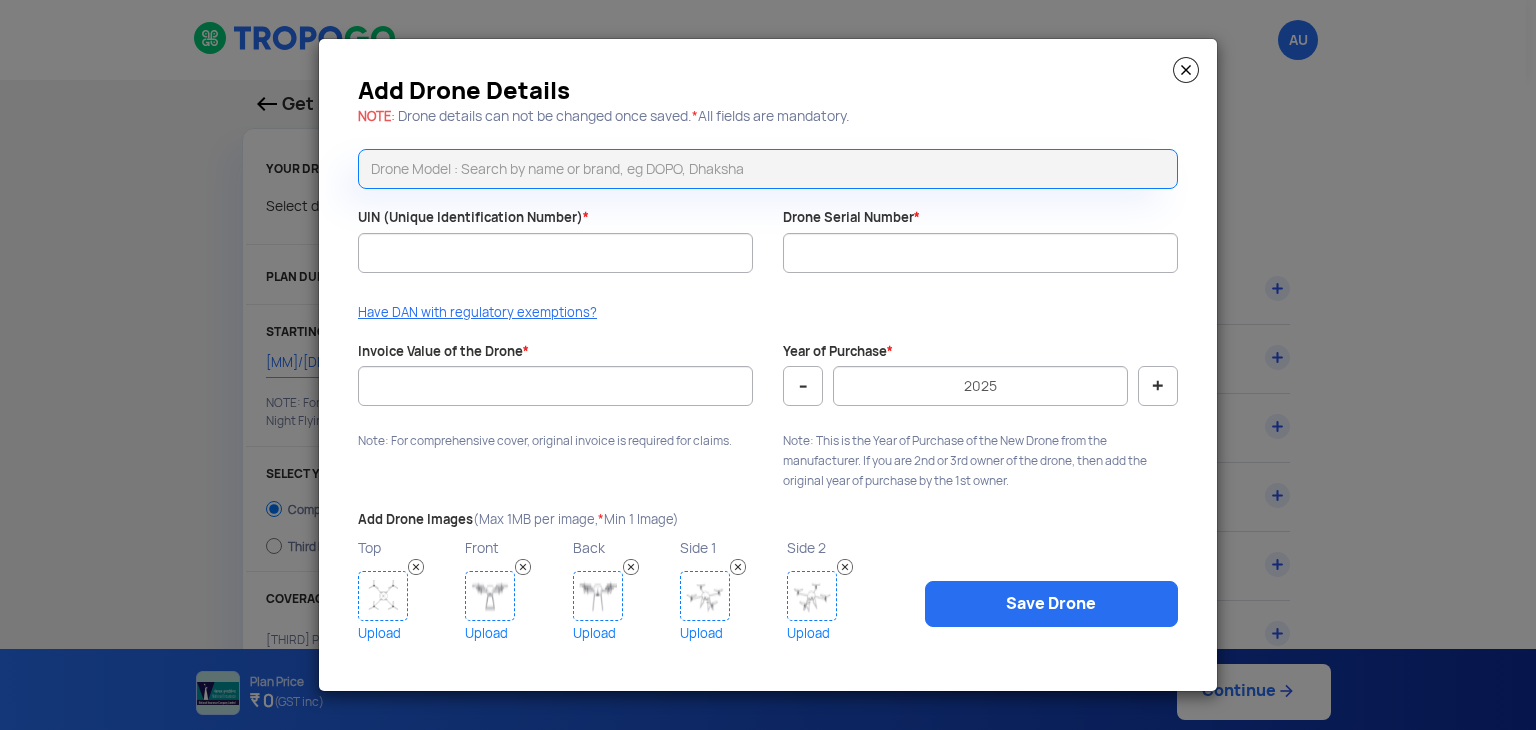 click 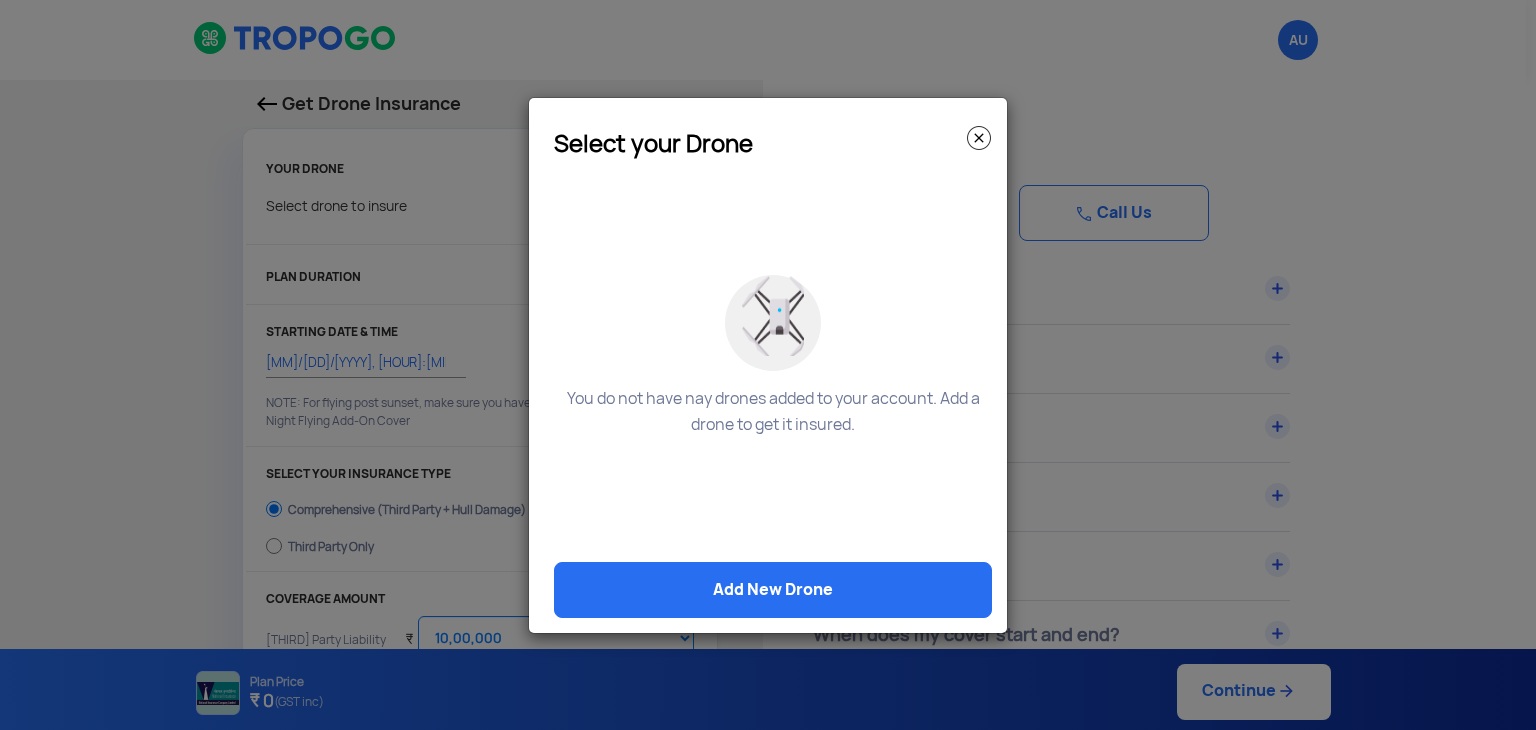 click 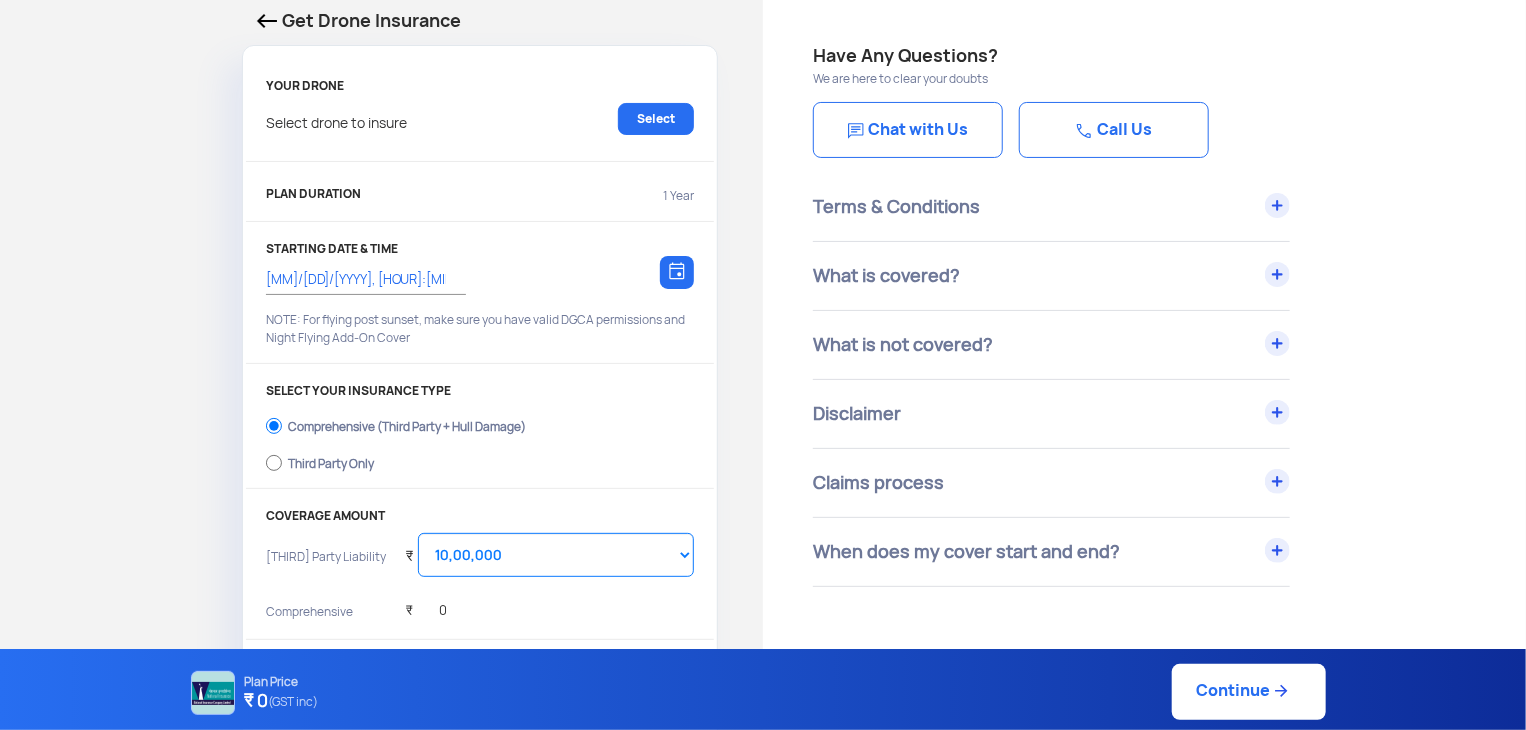 scroll, scrollTop: 200, scrollLeft: 0, axis: vertical 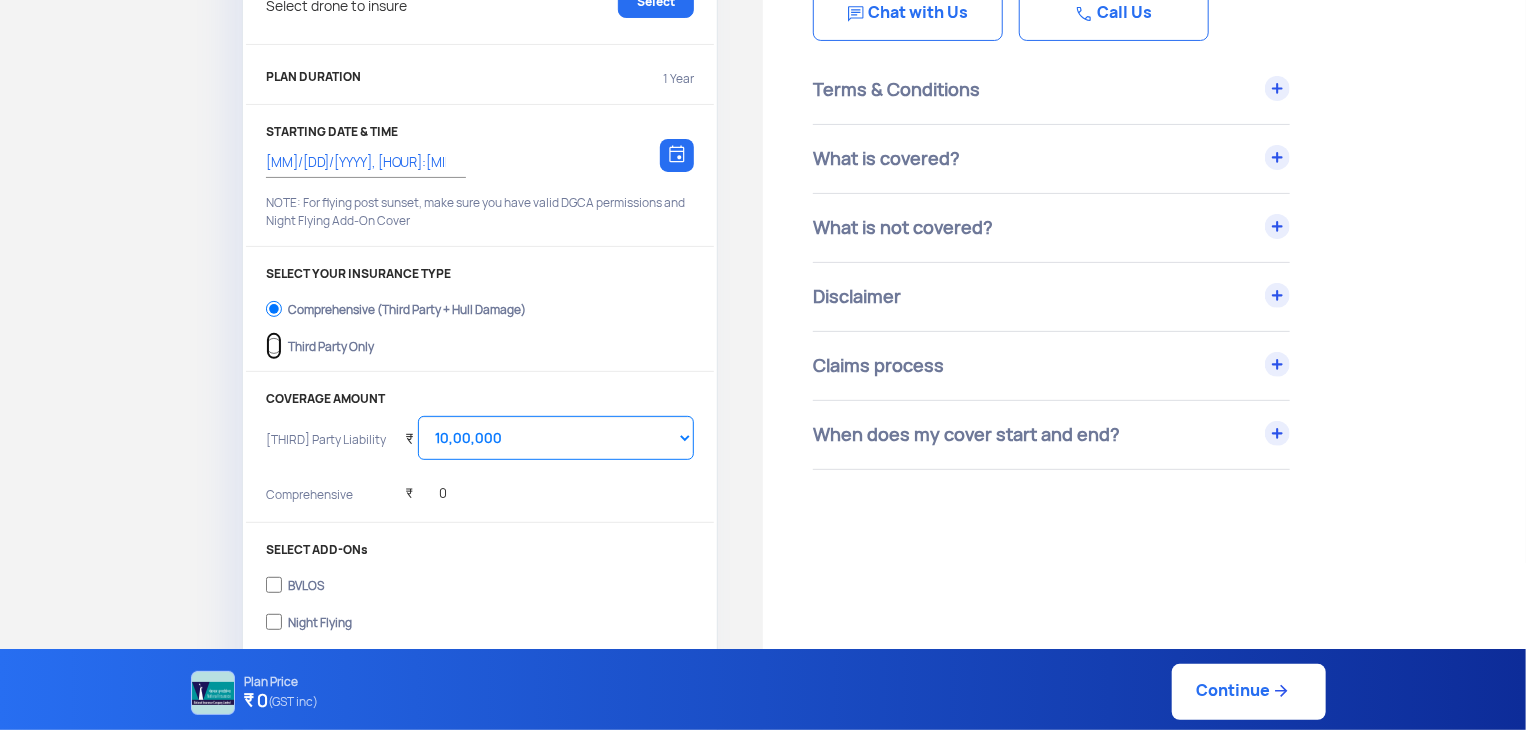 click on "Third Party Only" at bounding box center [274, 346] 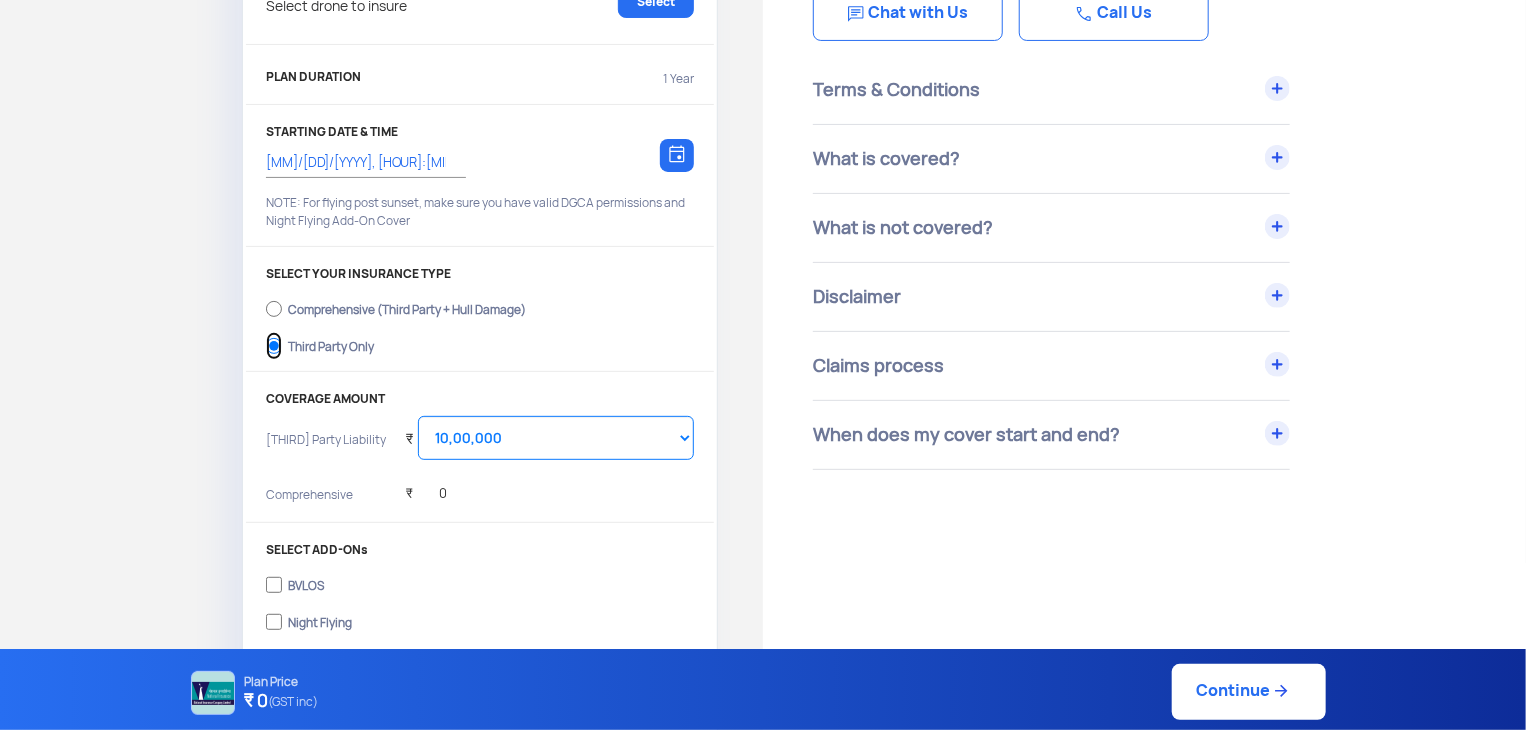 select on "2000000" 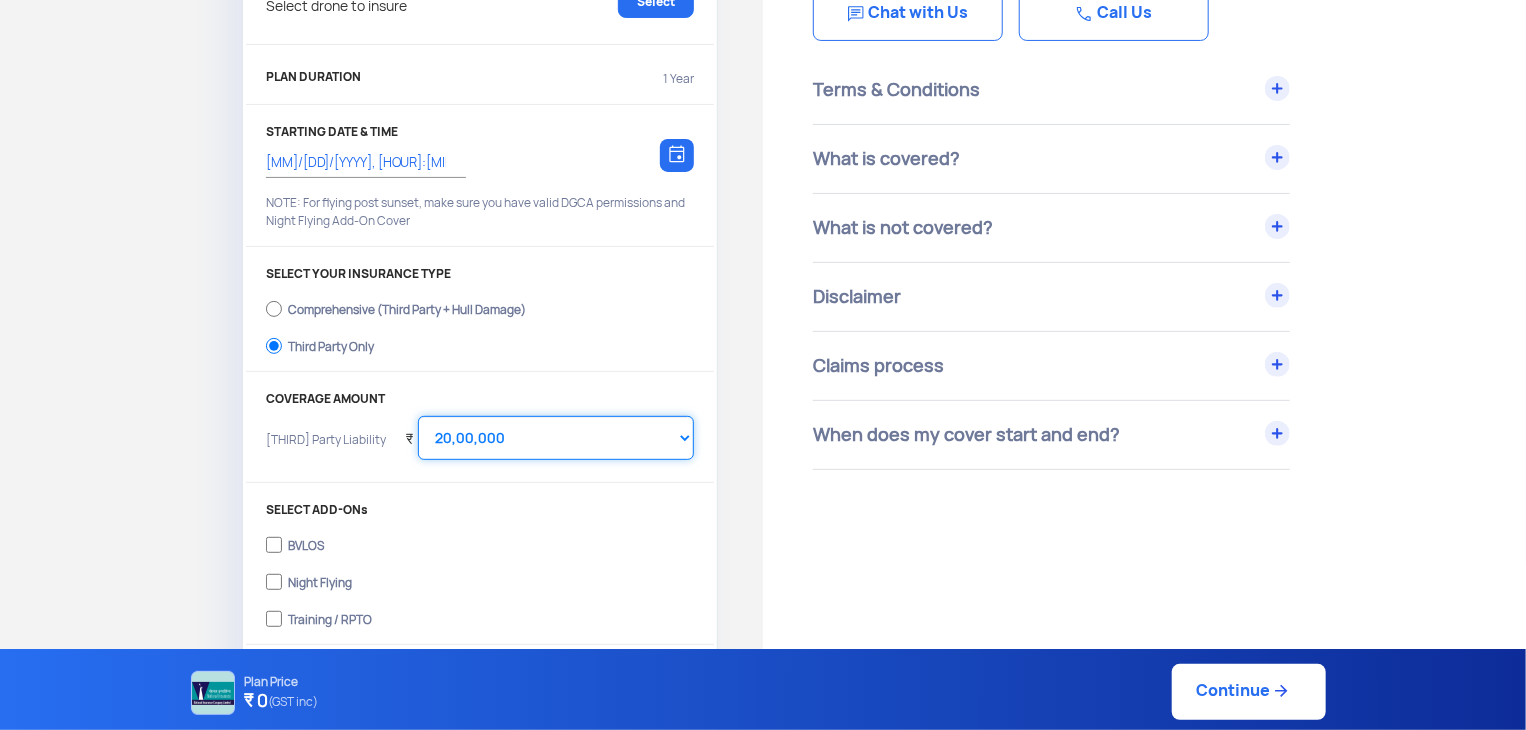 click on "Select Amount   20,00,000   25,00,000   30,00,000   35,00,000   40,00,000   45,00,000   50,00,000" at bounding box center (556, 438) 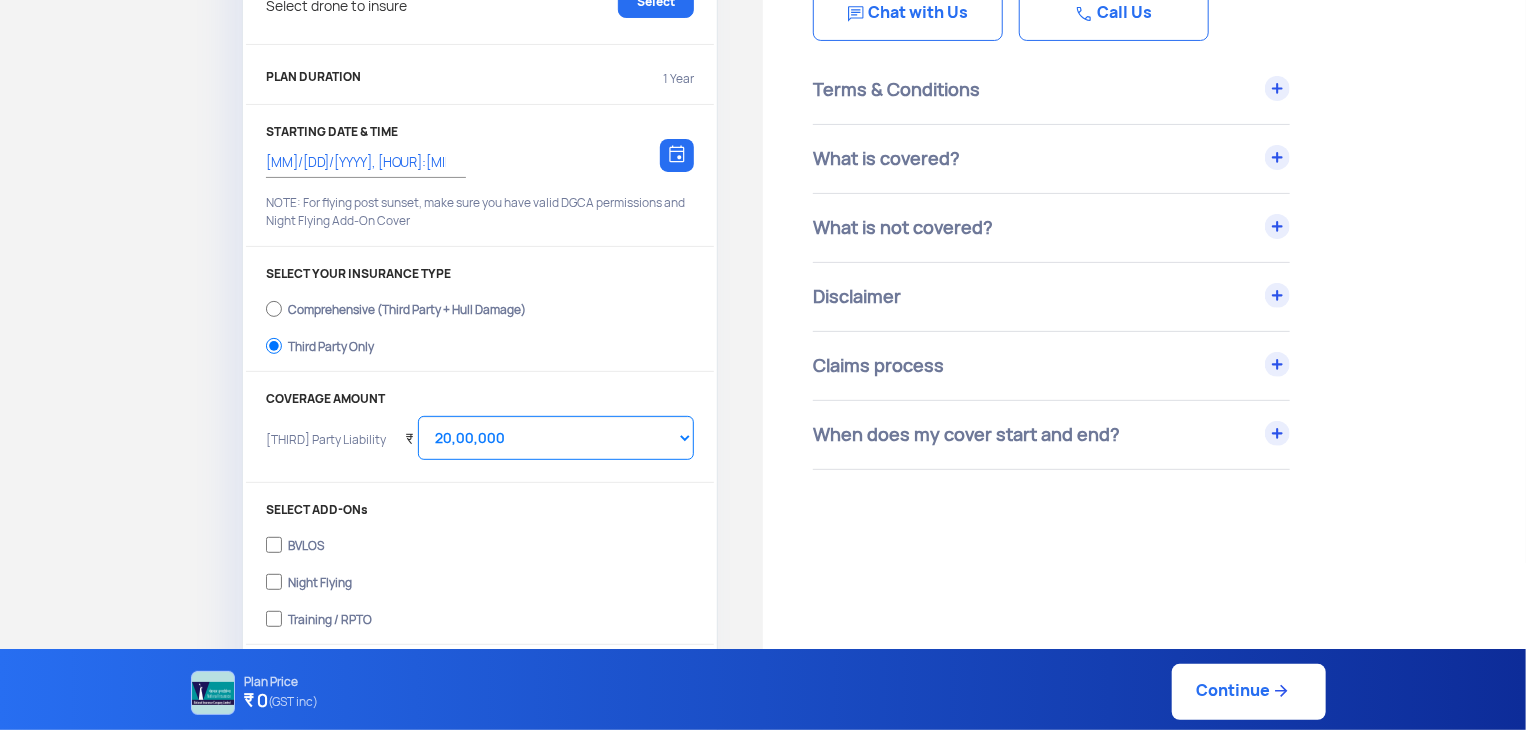 click on "Third Party Liability" 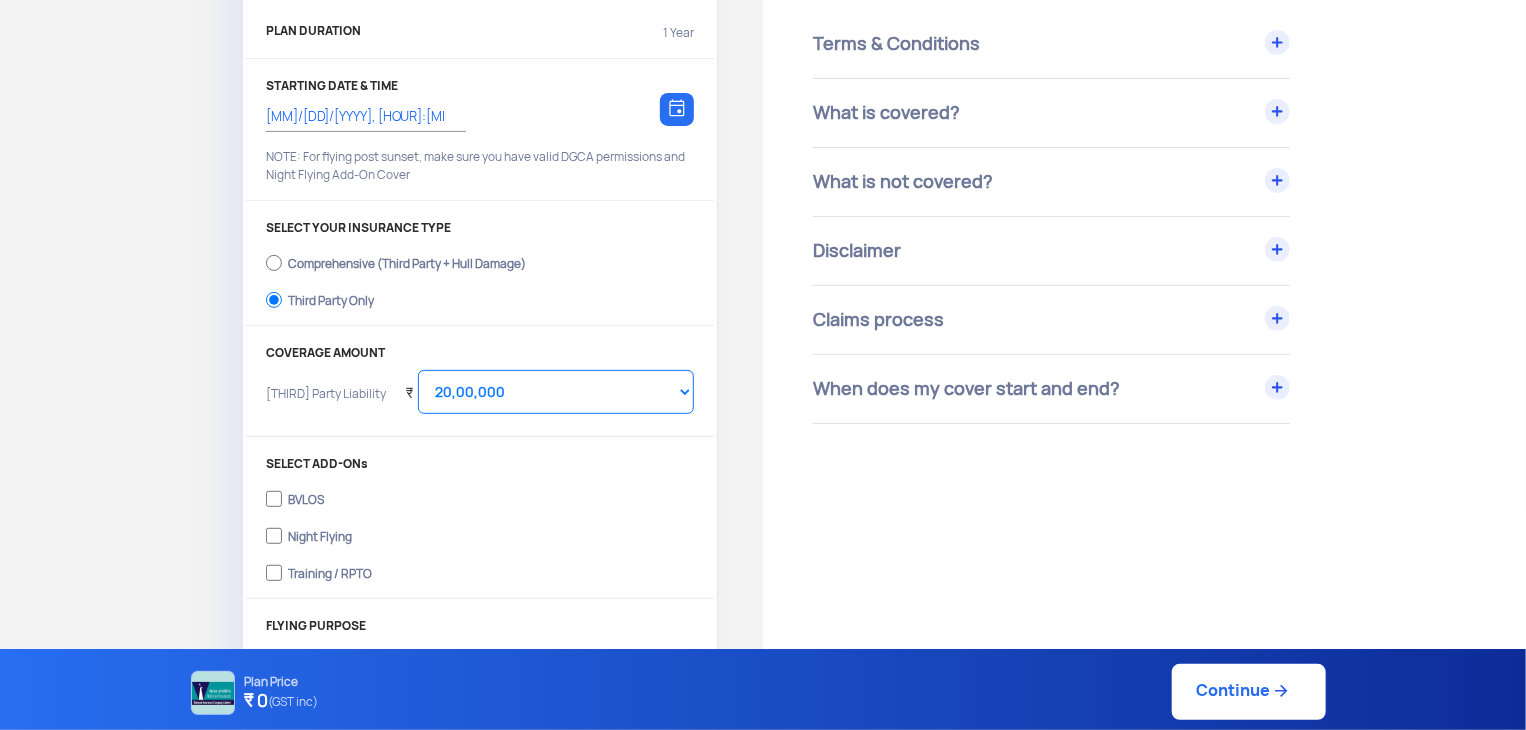 scroll, scrollTop: 0, scrollLeft: 0, axis: both 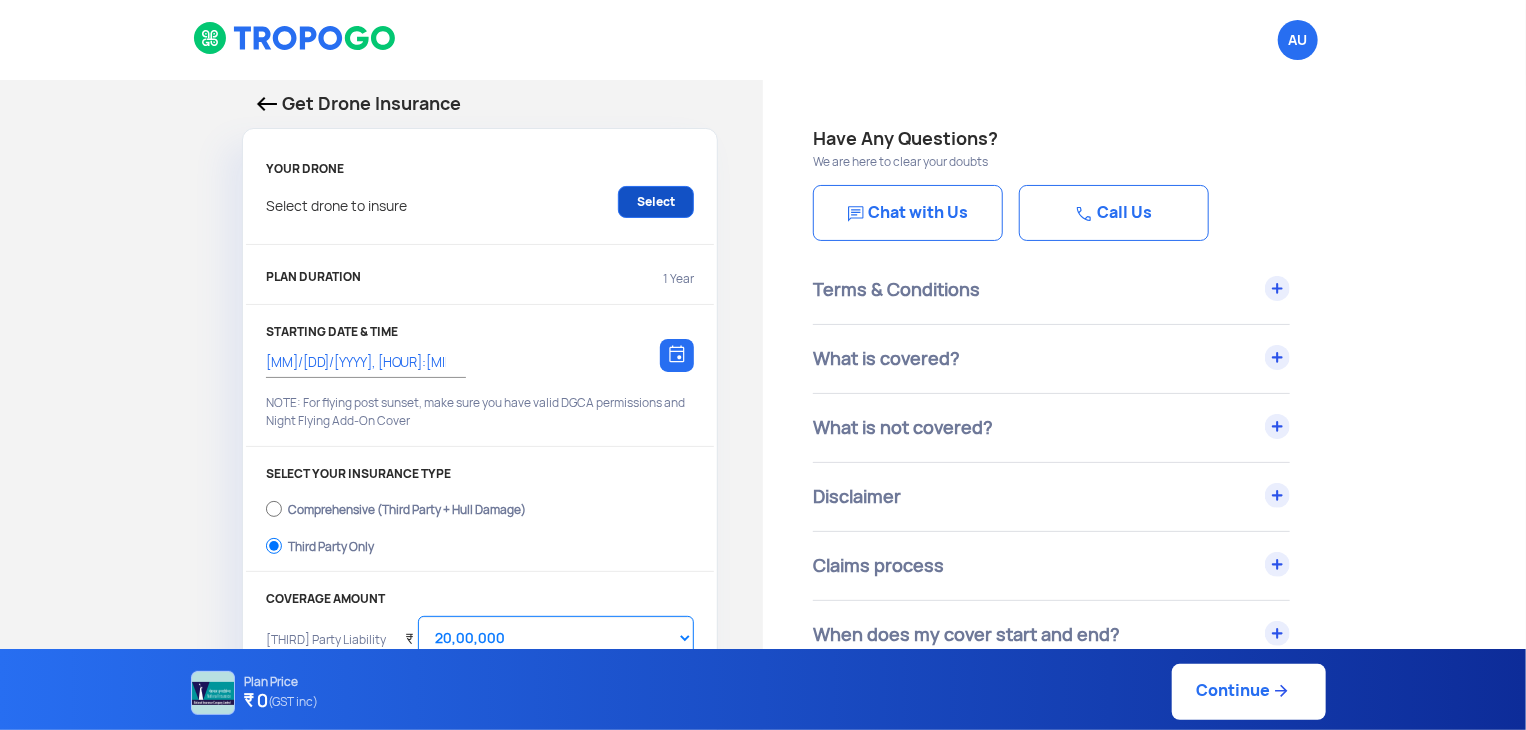 click on "Select" 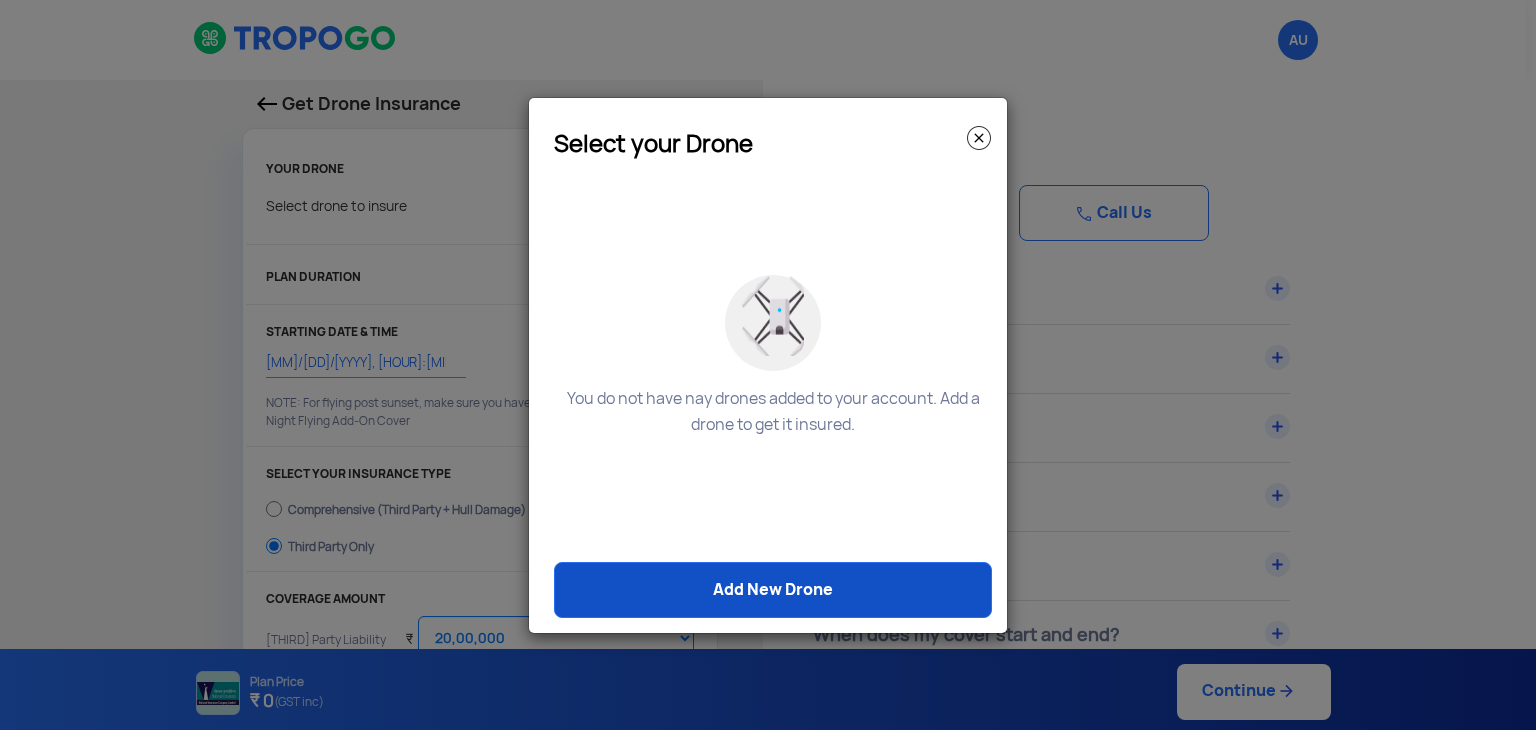 click on "Add New Drone" 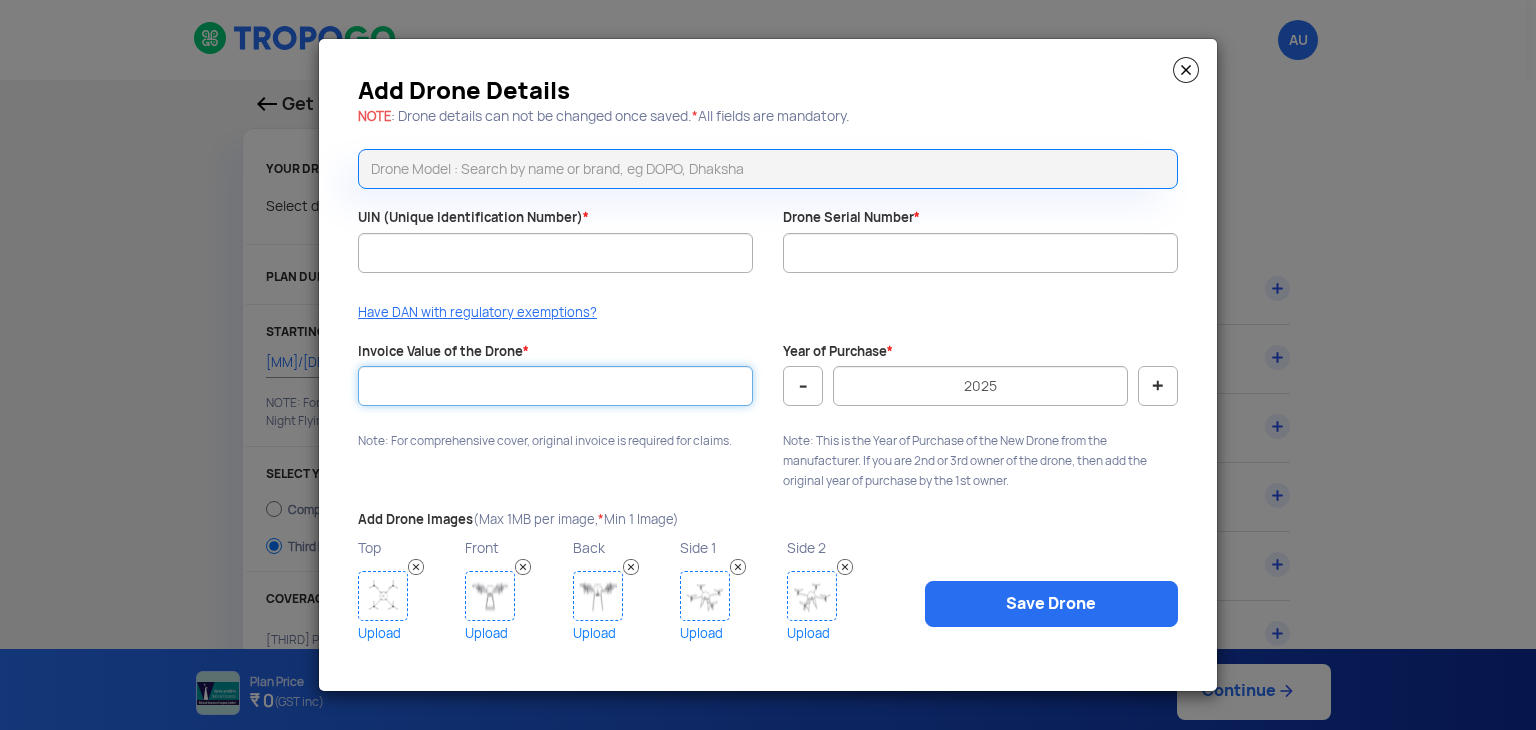 click on "Invoice Value of the Drone  *" at bounding box center [555, 386] 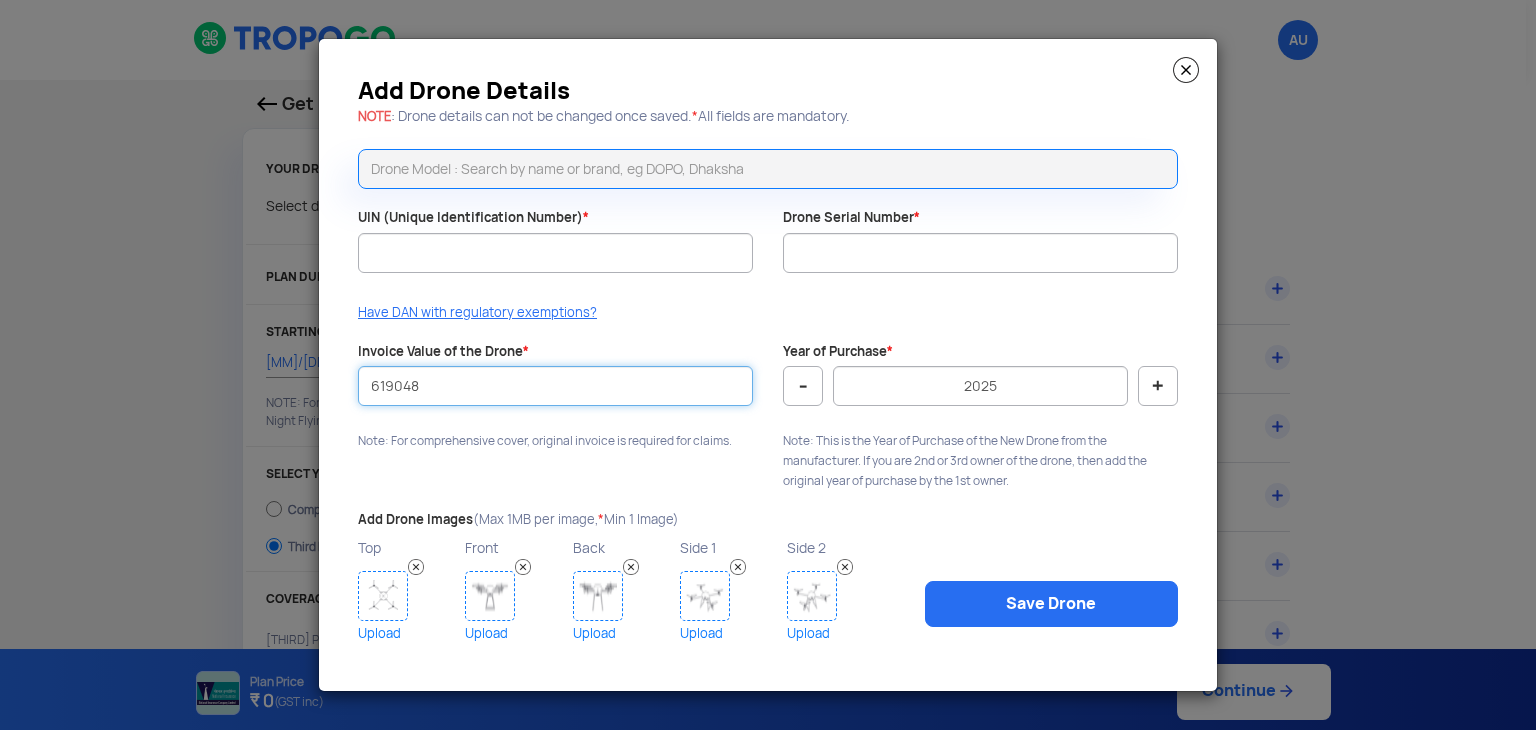 type on "619048" 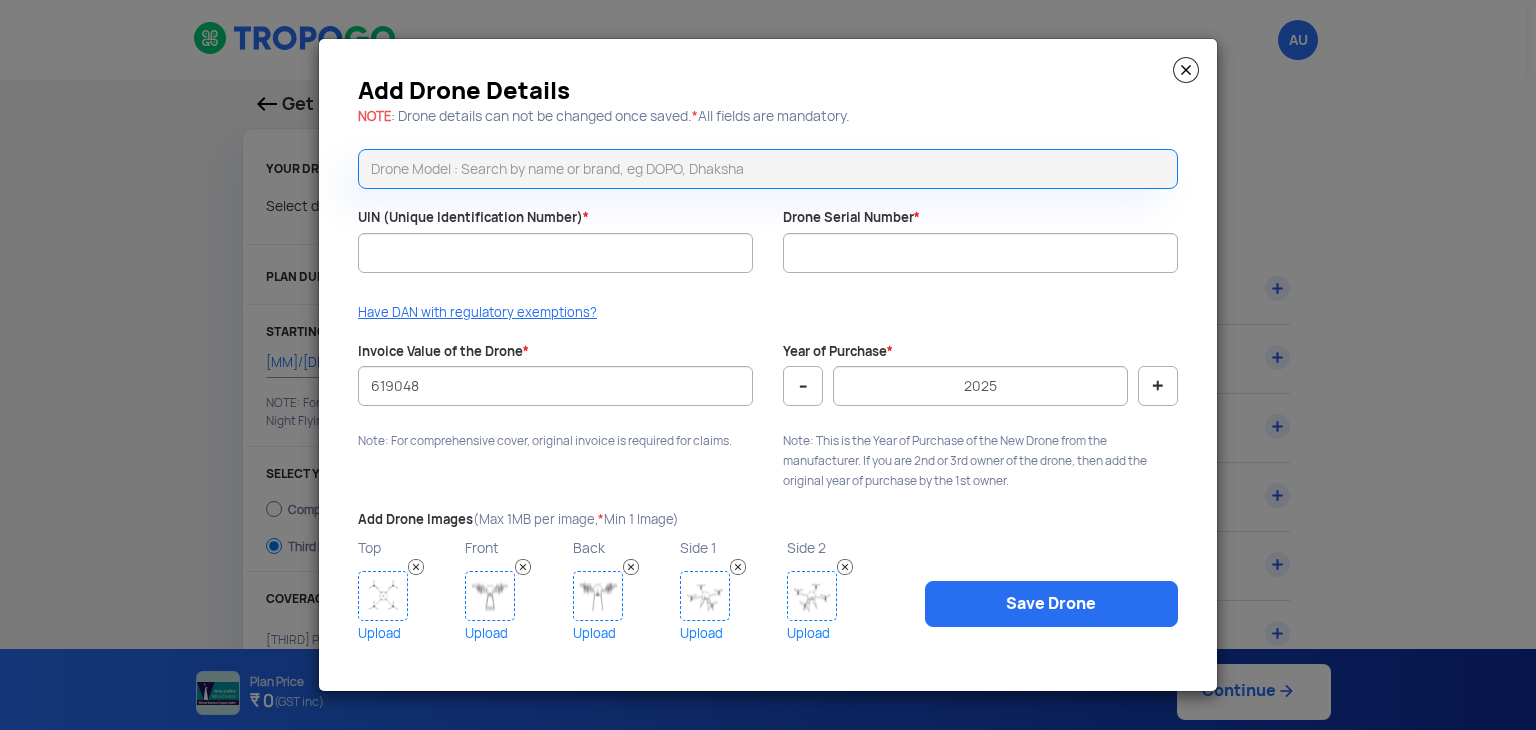 click on "Have DAN with regulatory exemptions?" 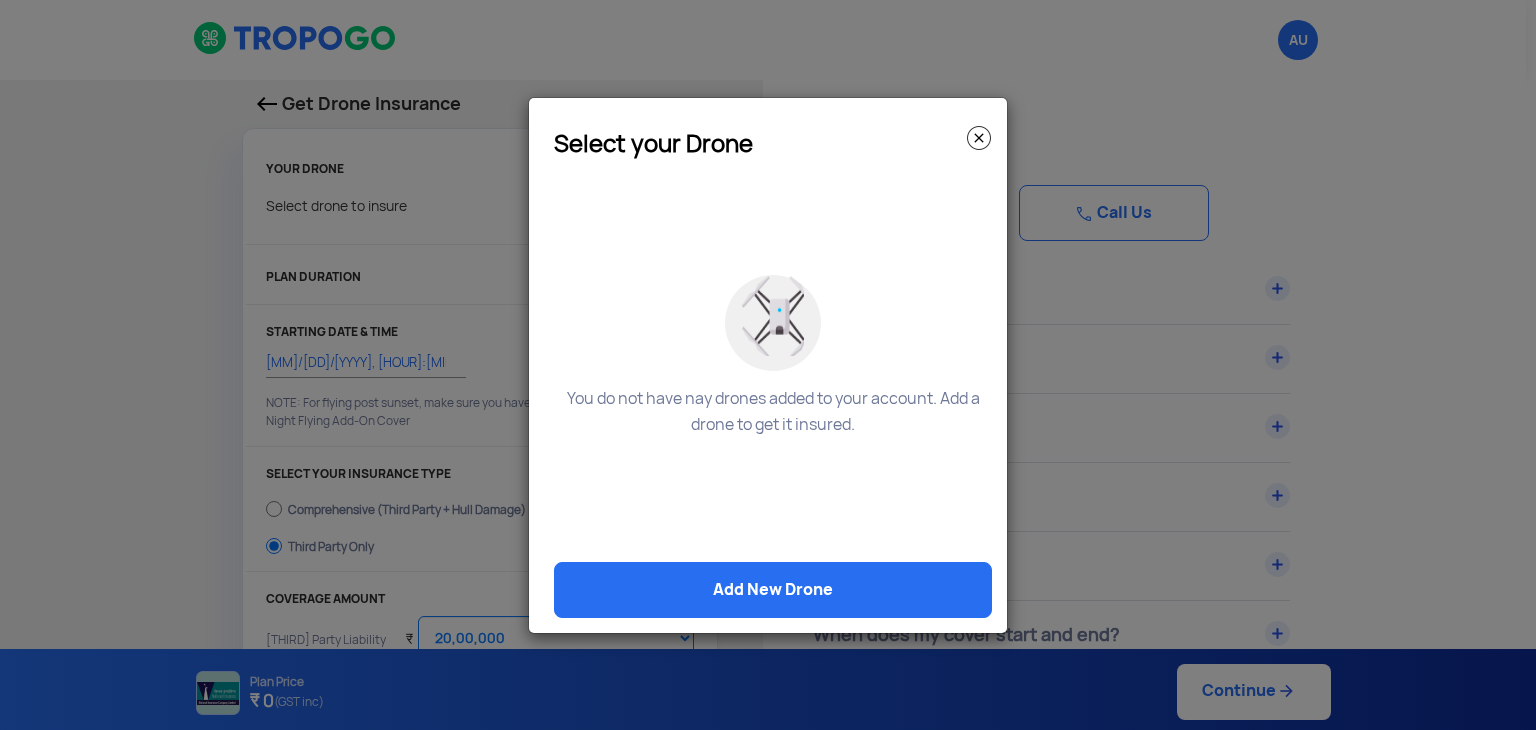 click 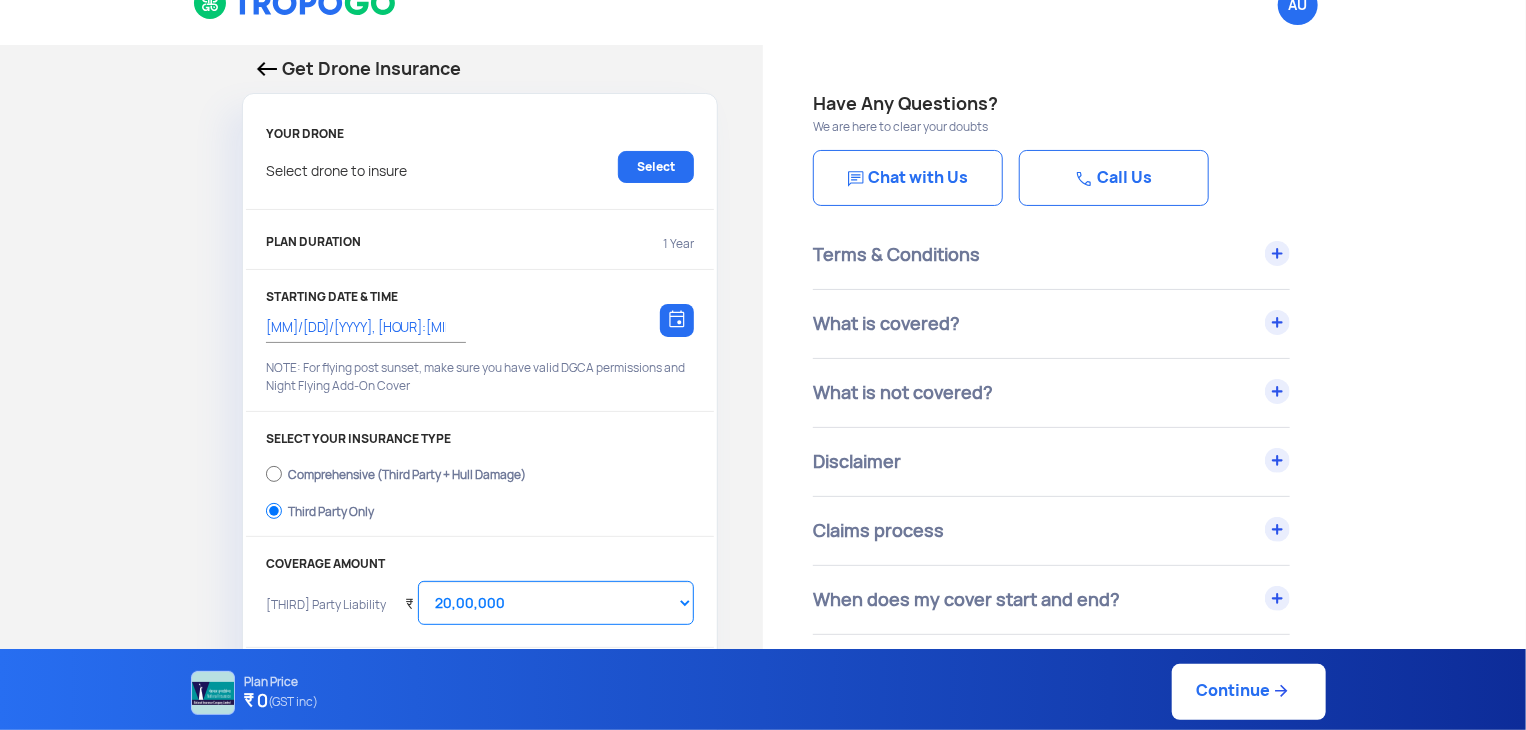 scroll, scrollTop: 0, scrollLeft: 0, axis: both 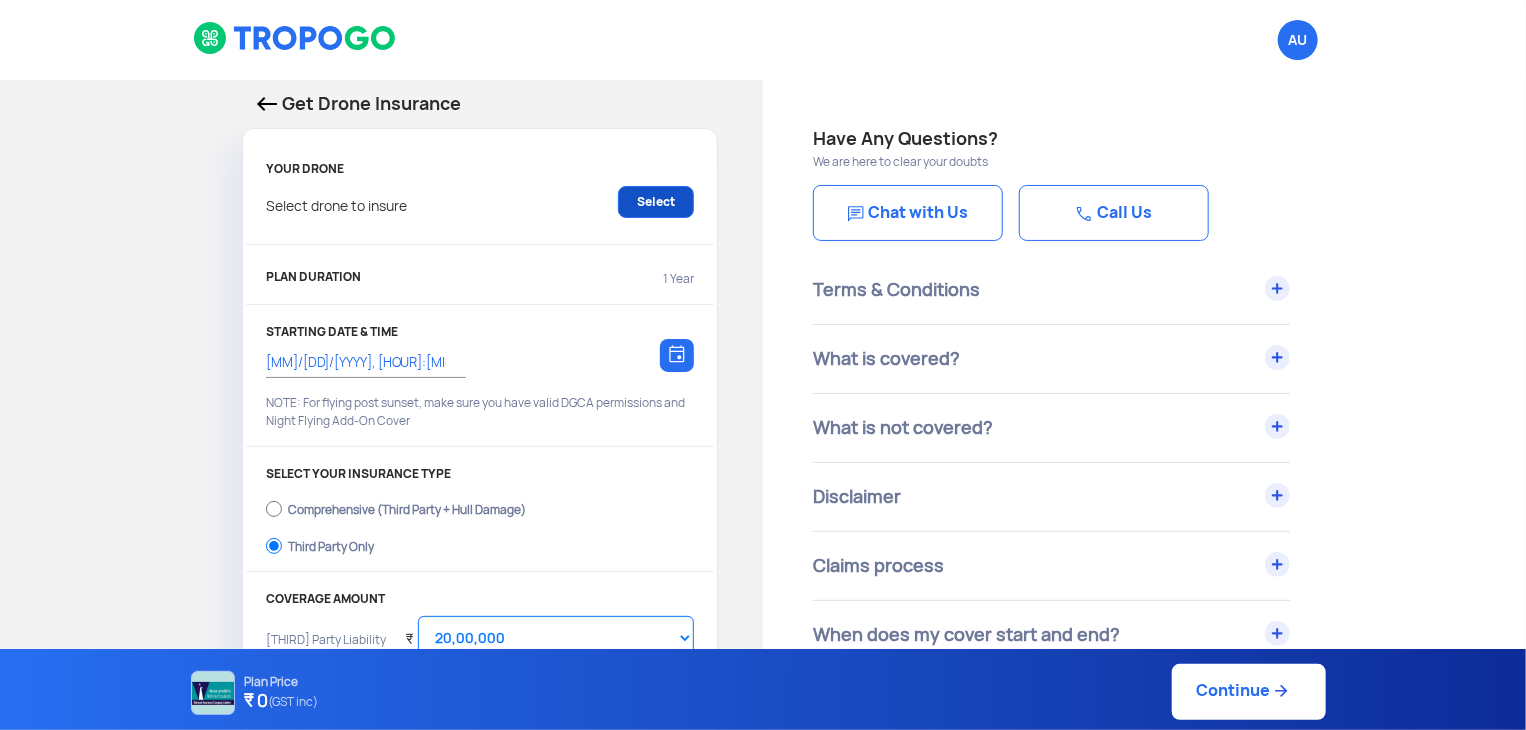 click on "Select" 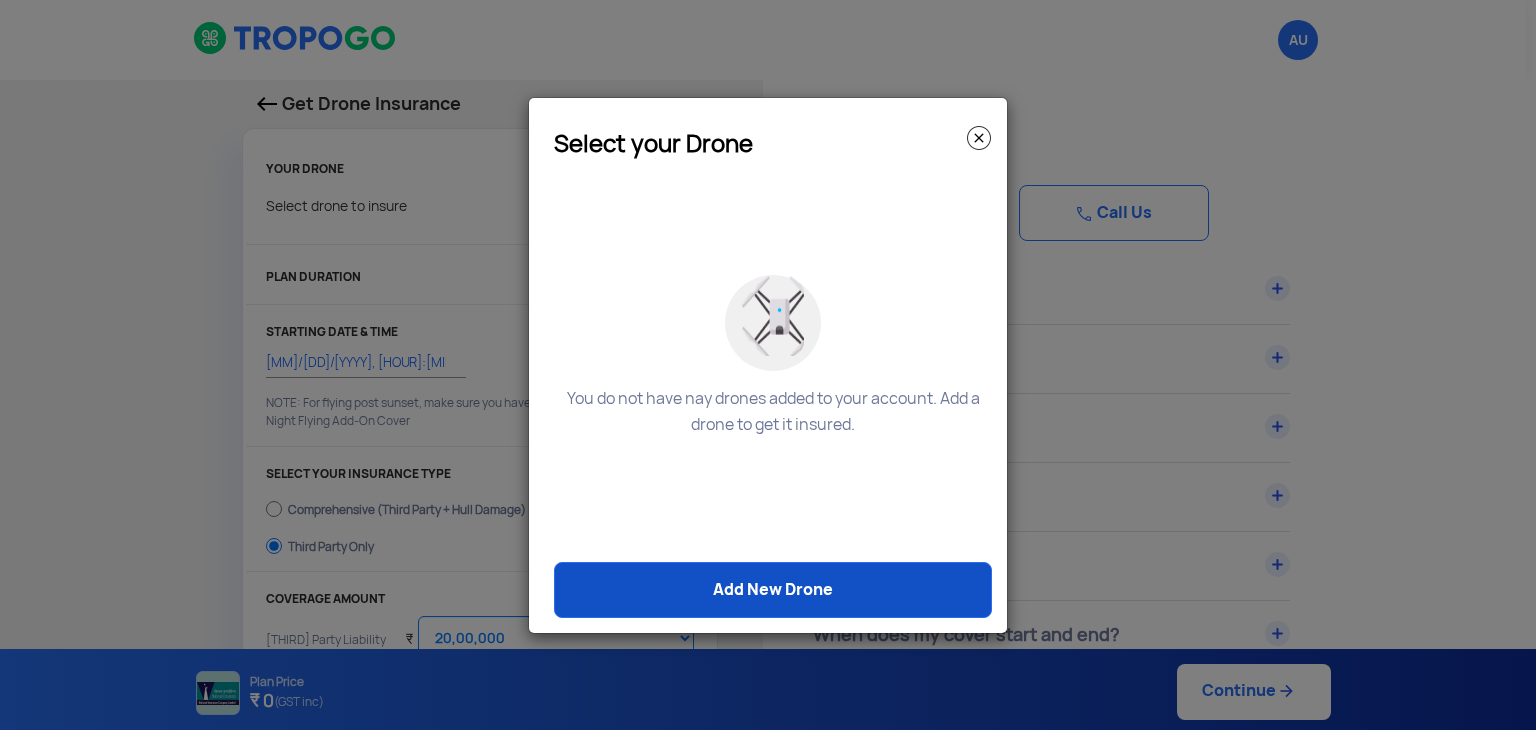 click on "Add New Drone" 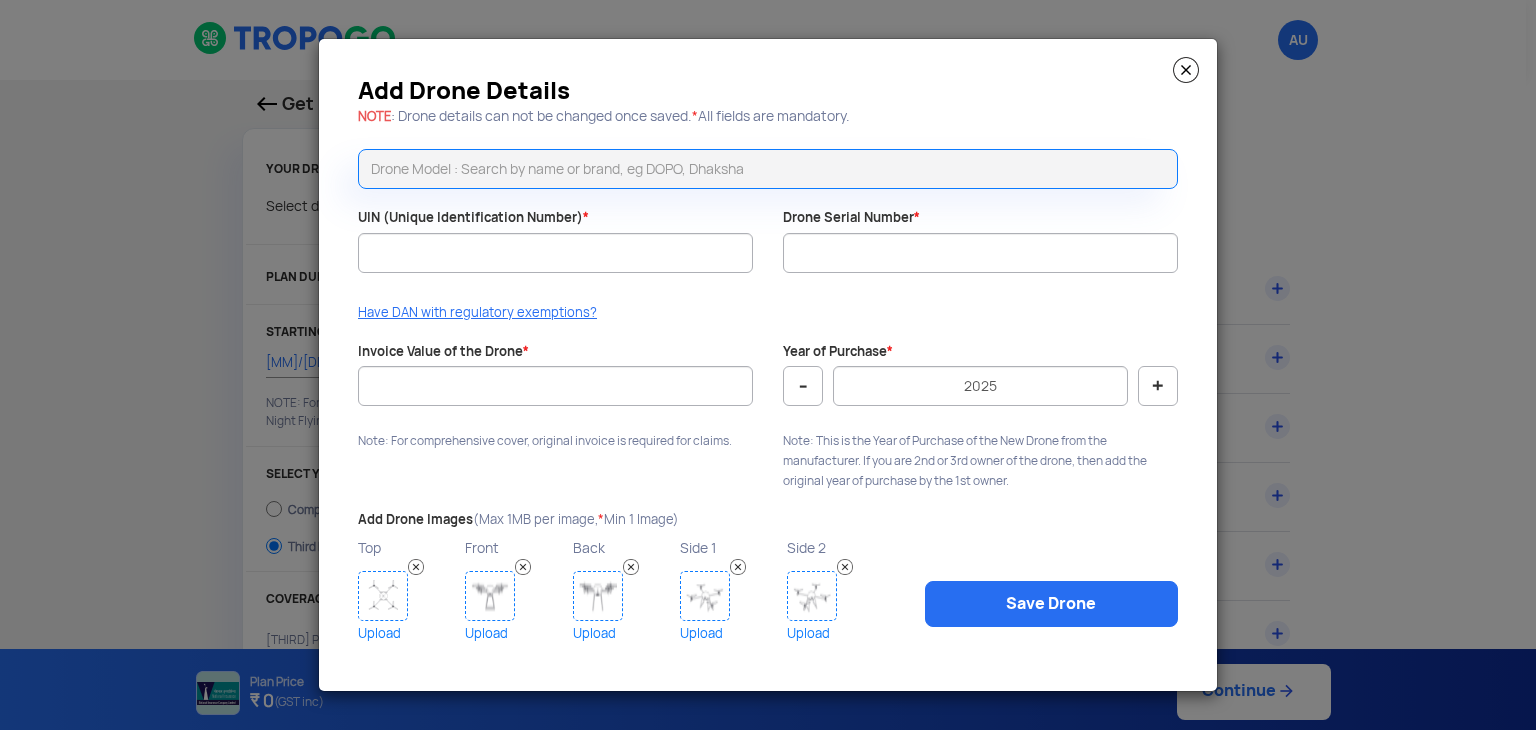 click 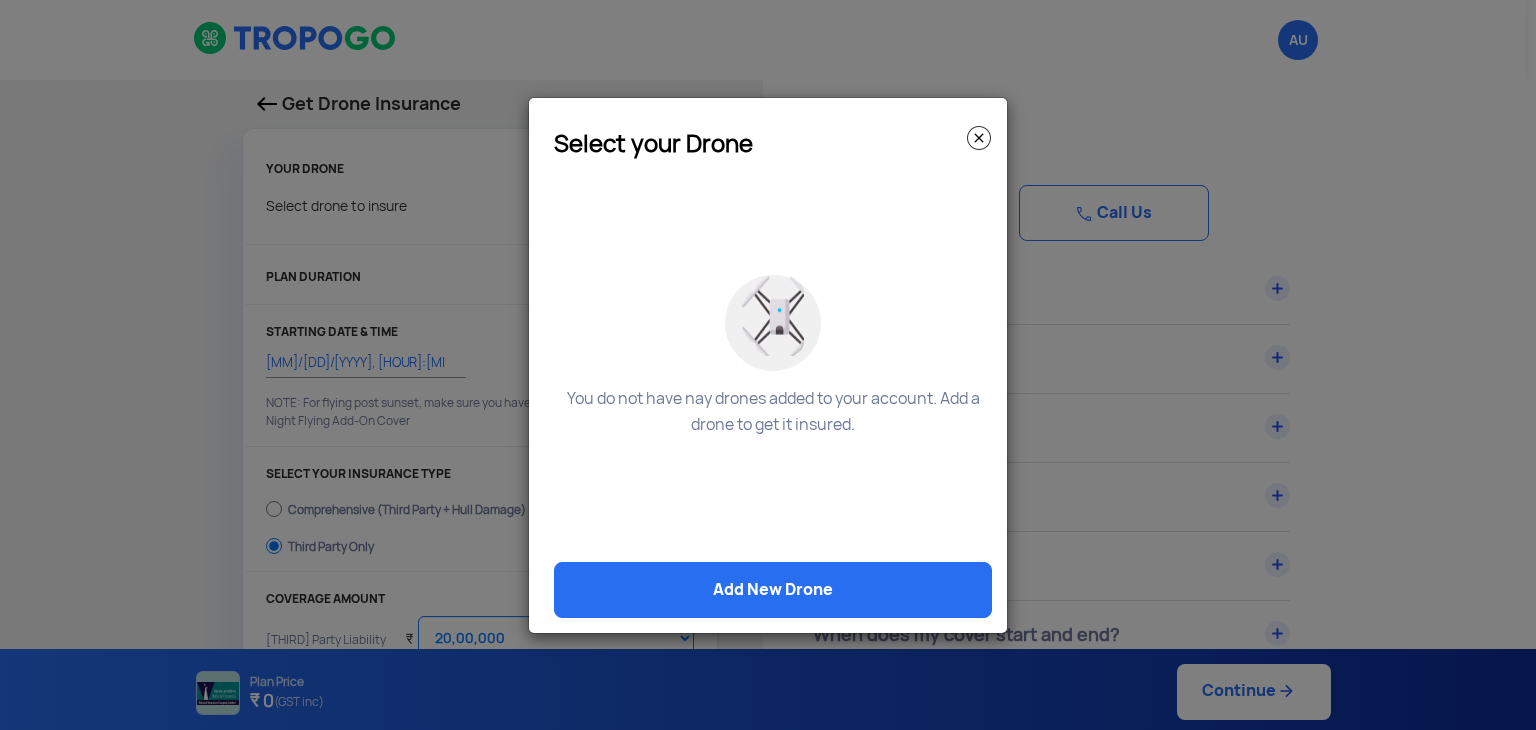 click 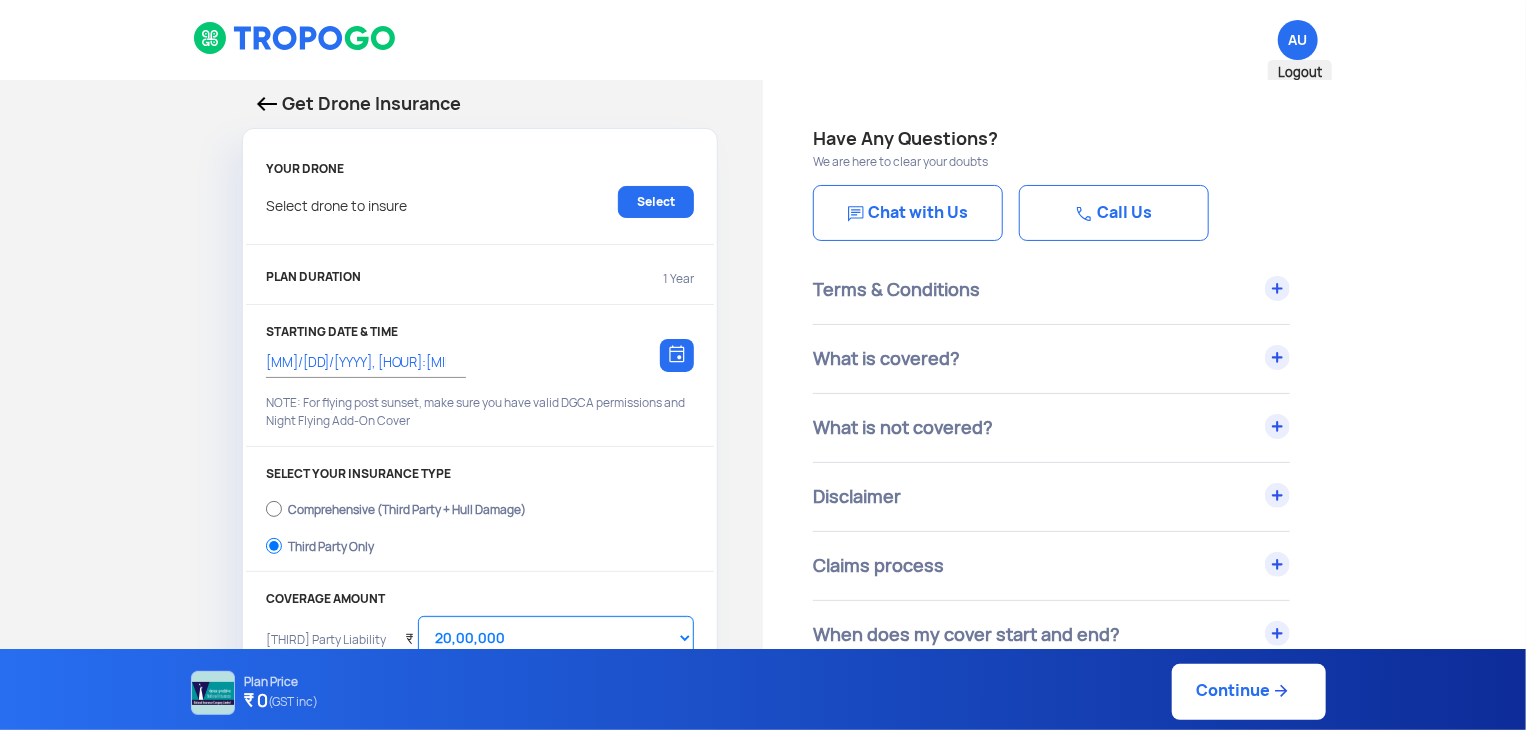 click on "AU  Logout" at bounding box center (1298, 40) 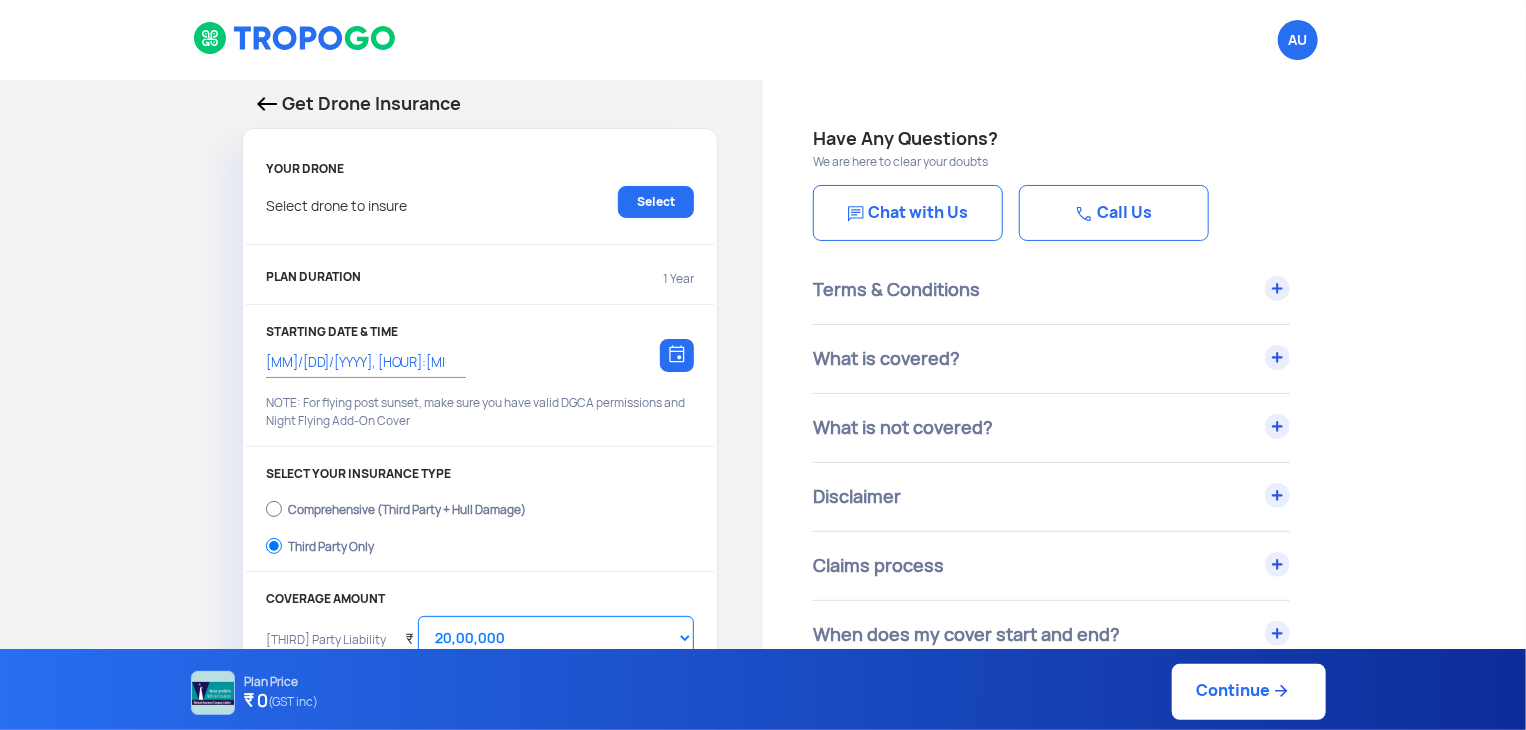 click on "Get Drone Insurance" 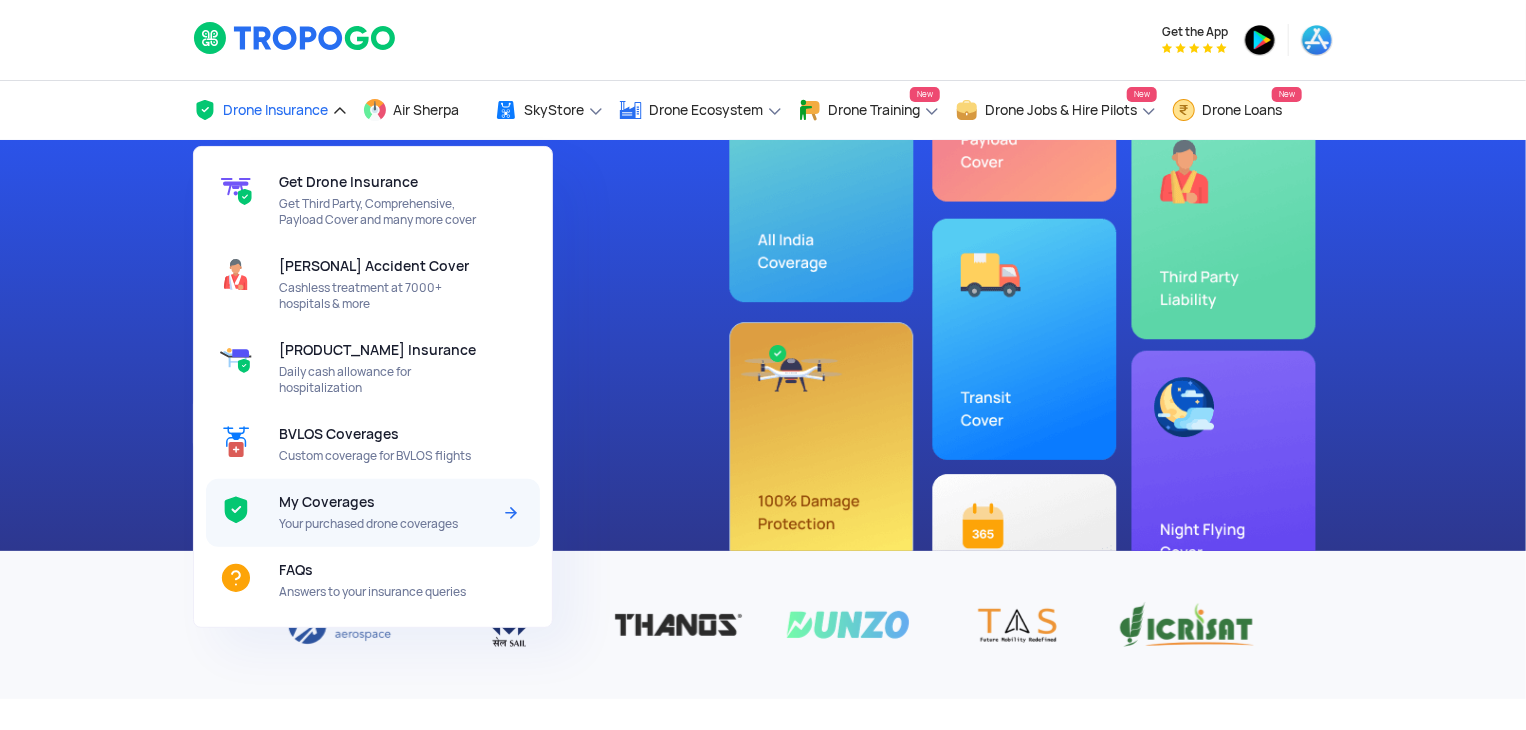 click on "My Coverages" at bounding box center (327, 502) 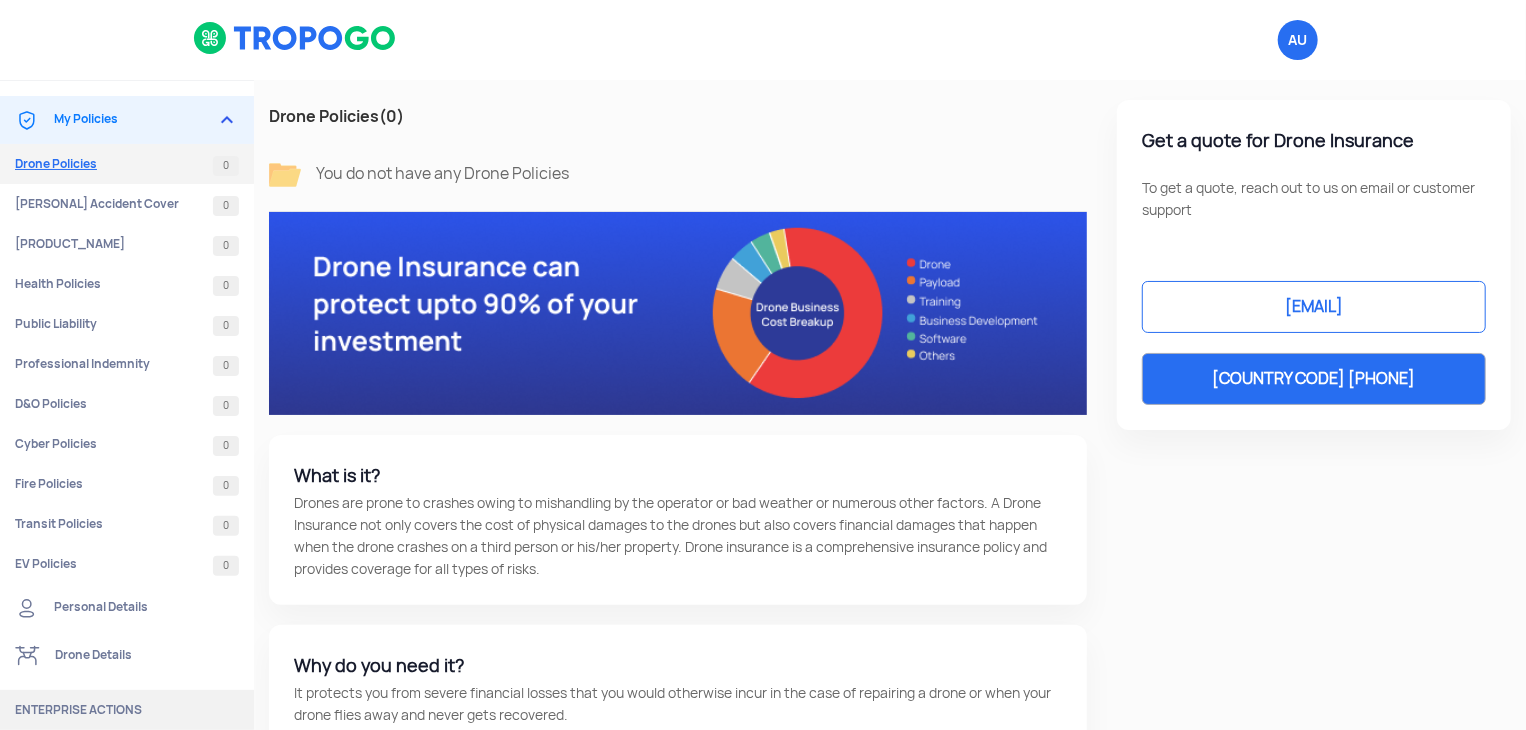 click on "Drone Policies  0" 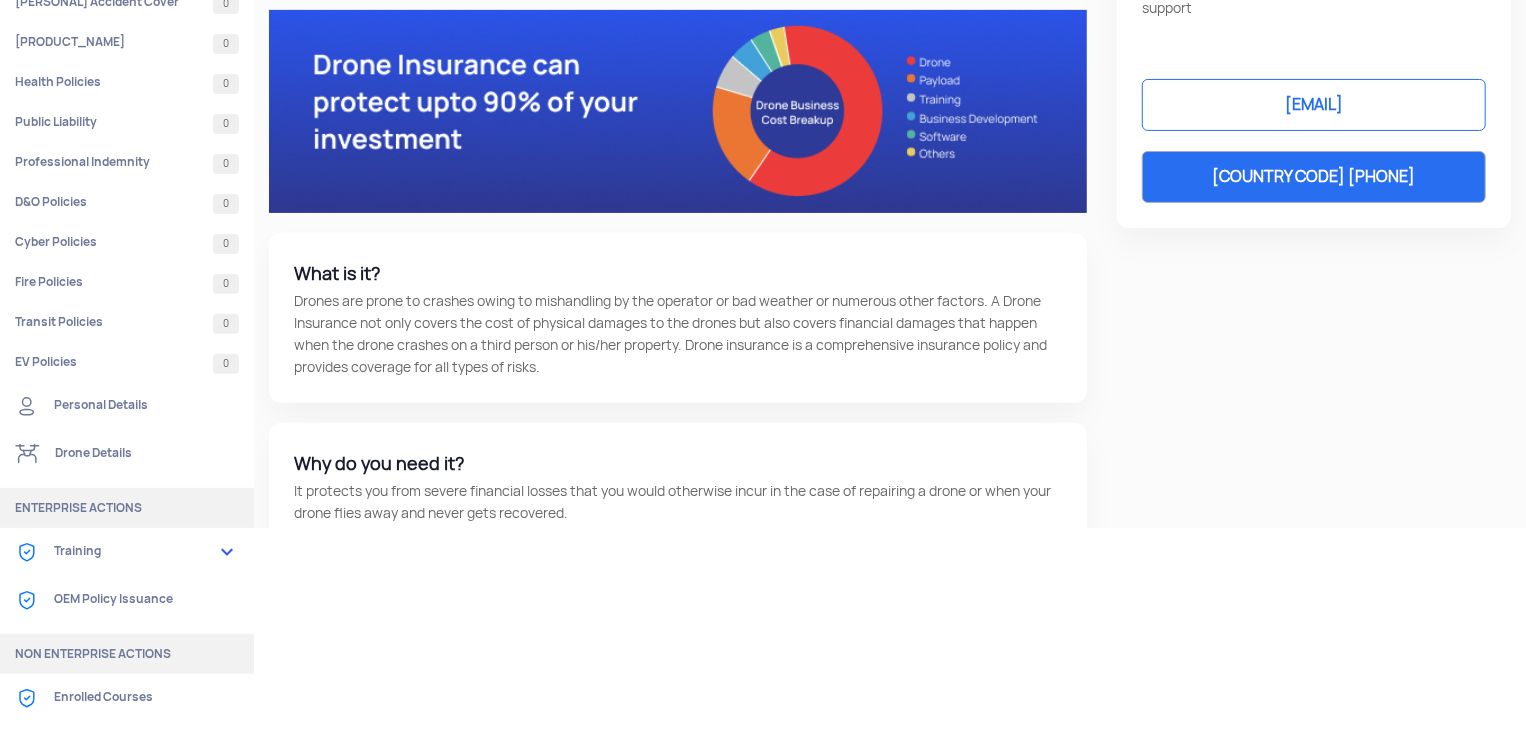 scroll, scrollTop: 219, scrollLeft: 0, axis: vertical 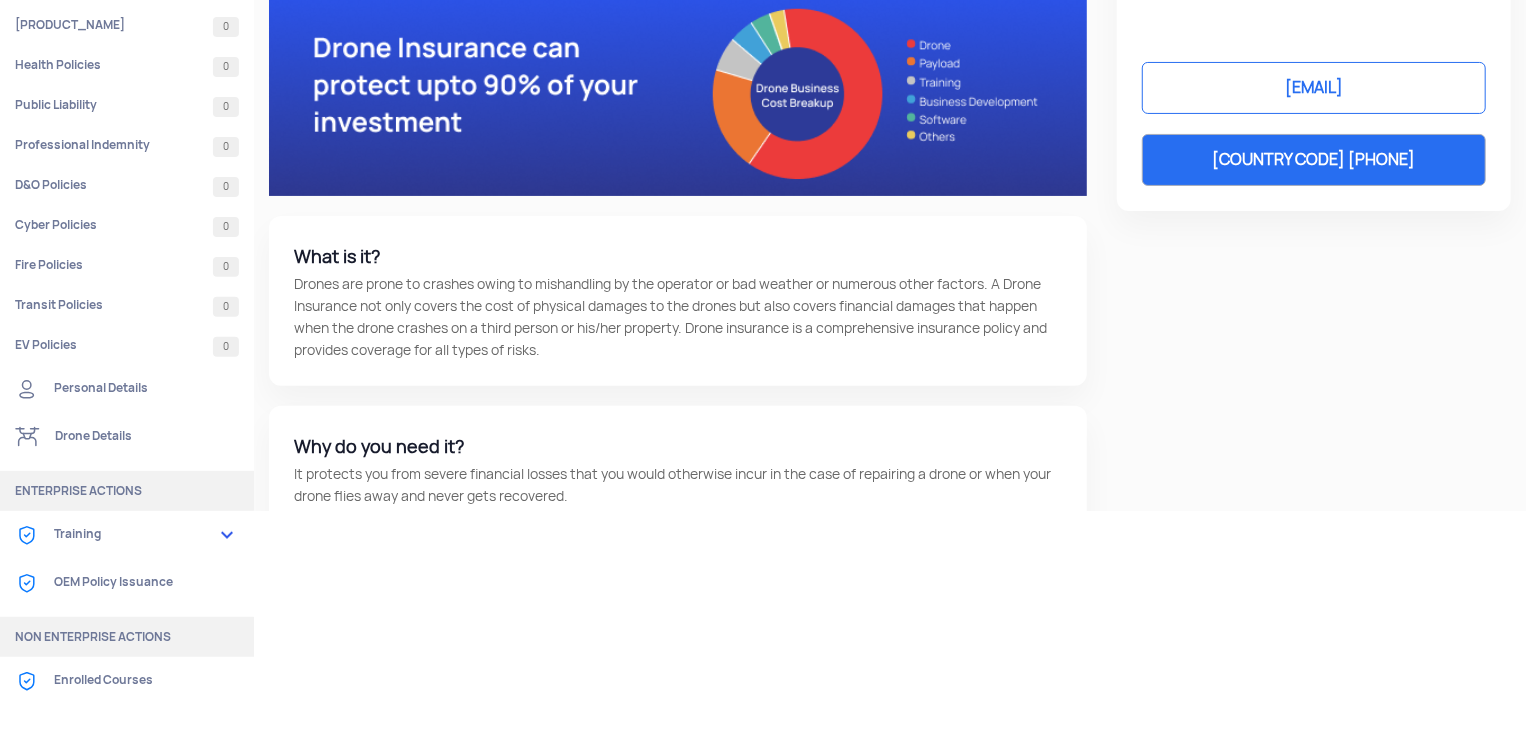 click on "Drone Details" 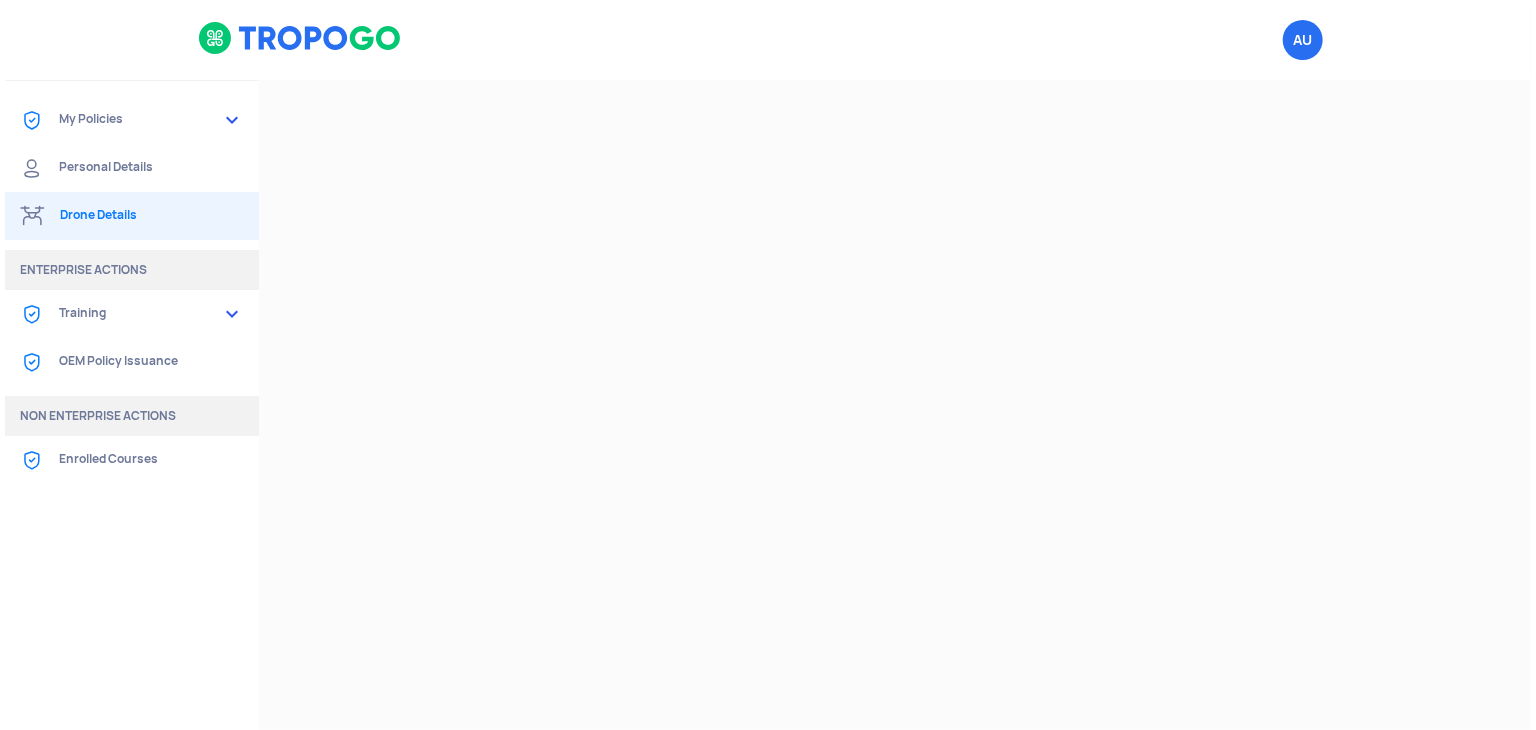 scroll, scrollTop: 0, scrollLeft: 0, axis: both 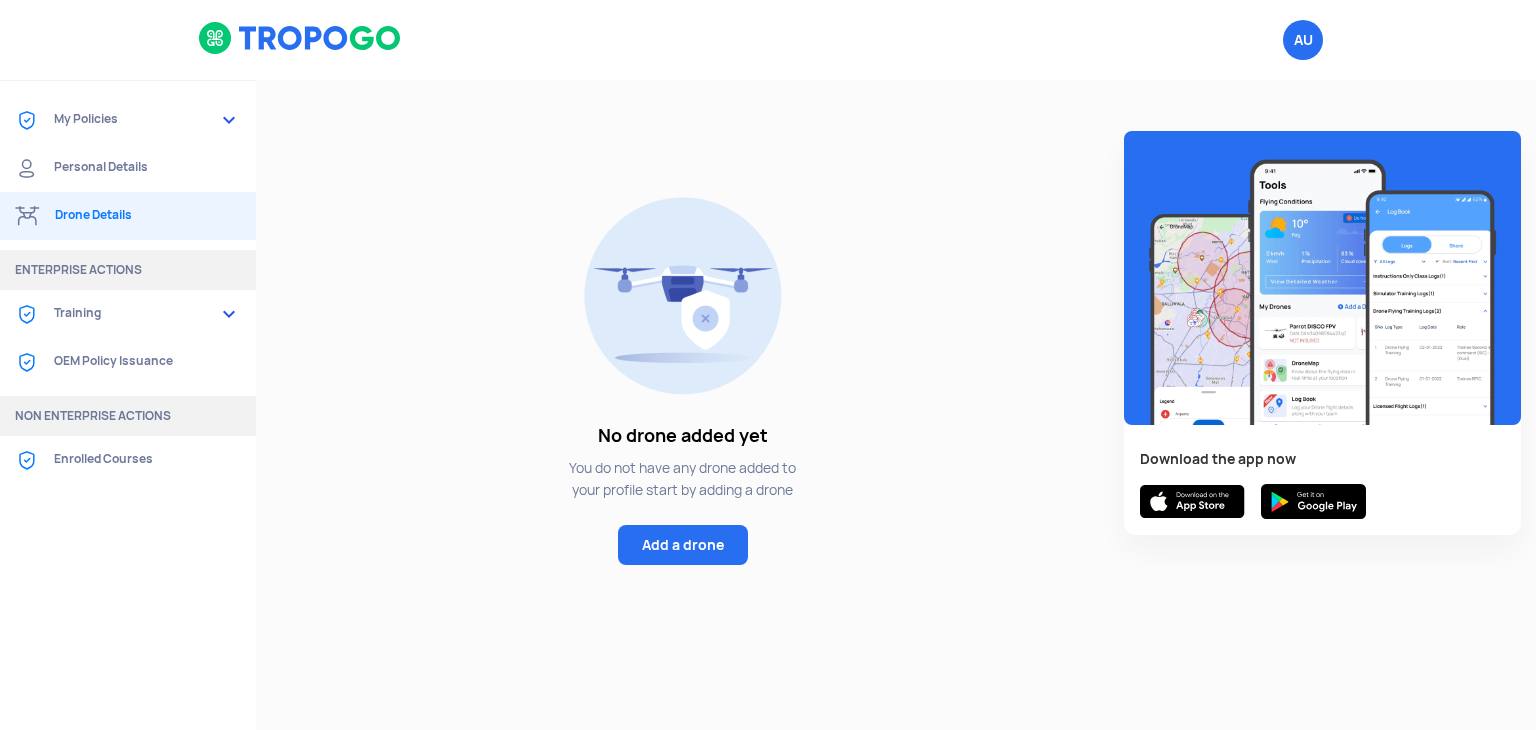 click on "Training" 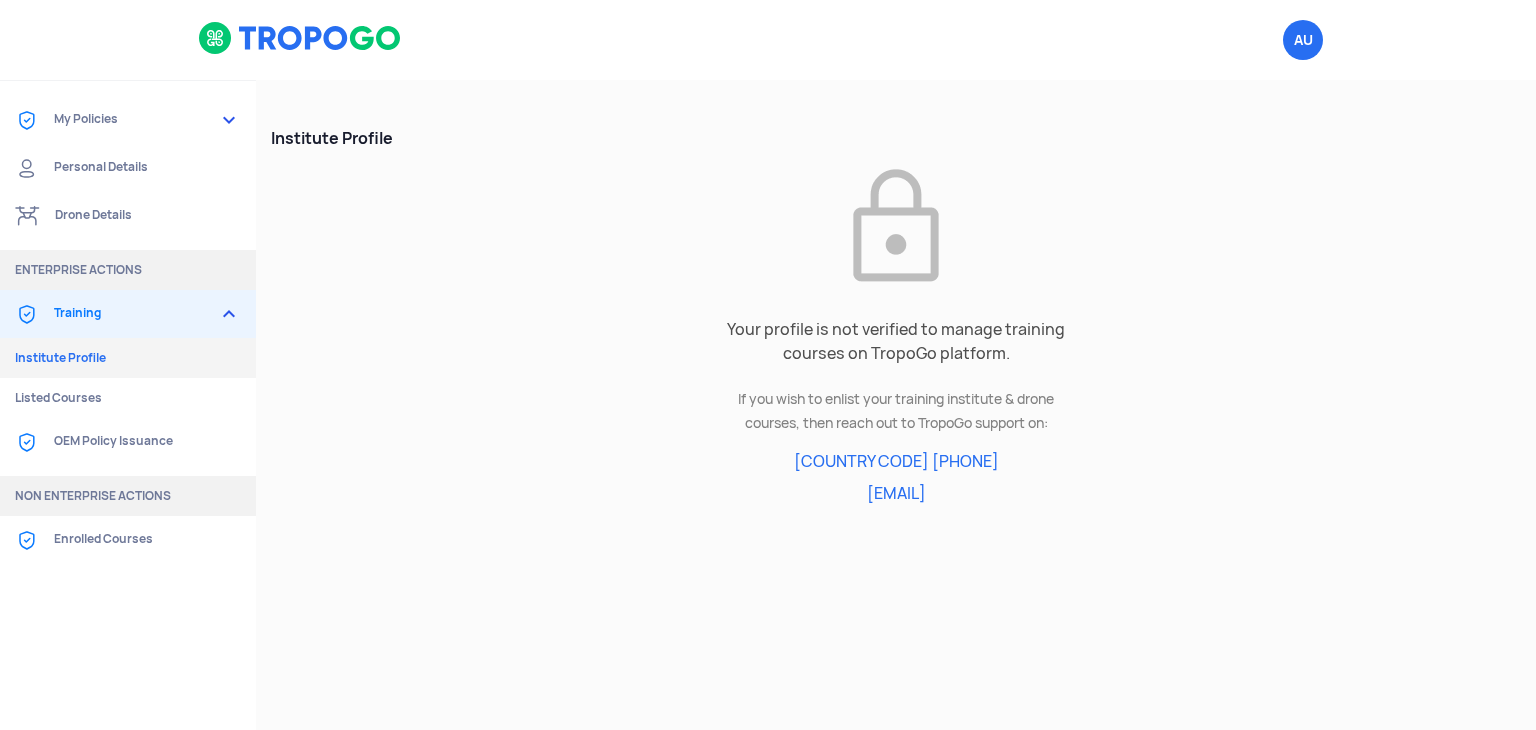 click on "Training" 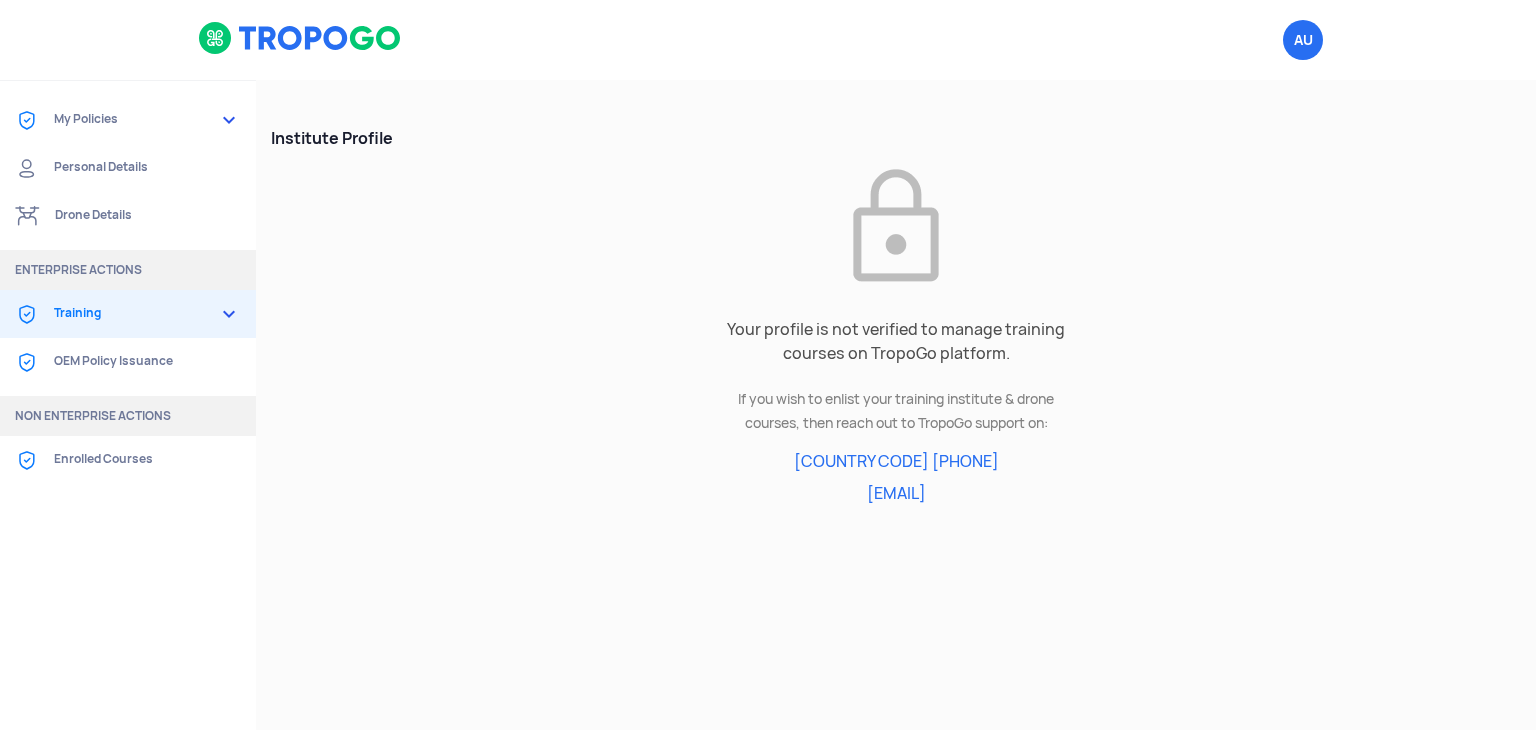 click on "Enrolled Courses" 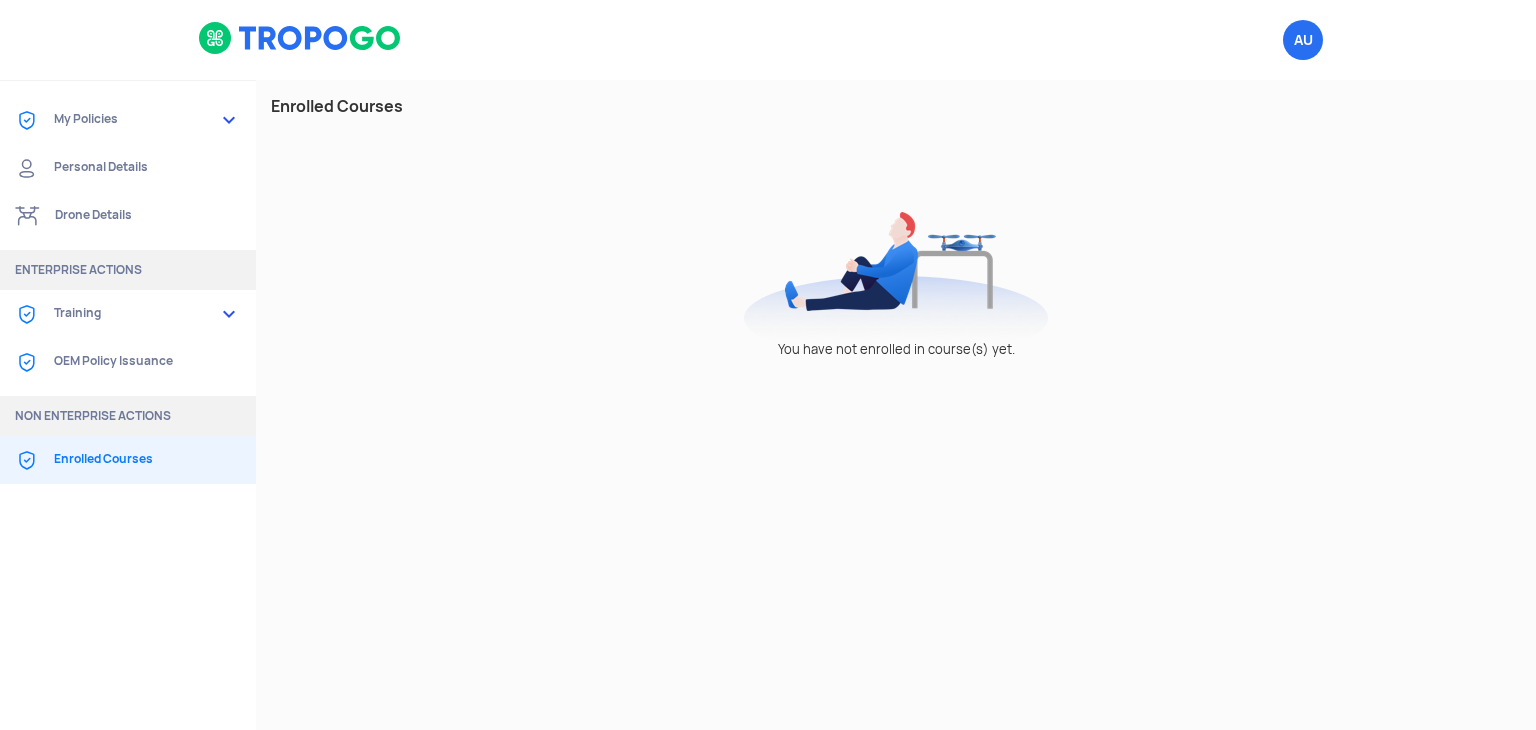 click on "OEM Policy Issuance" 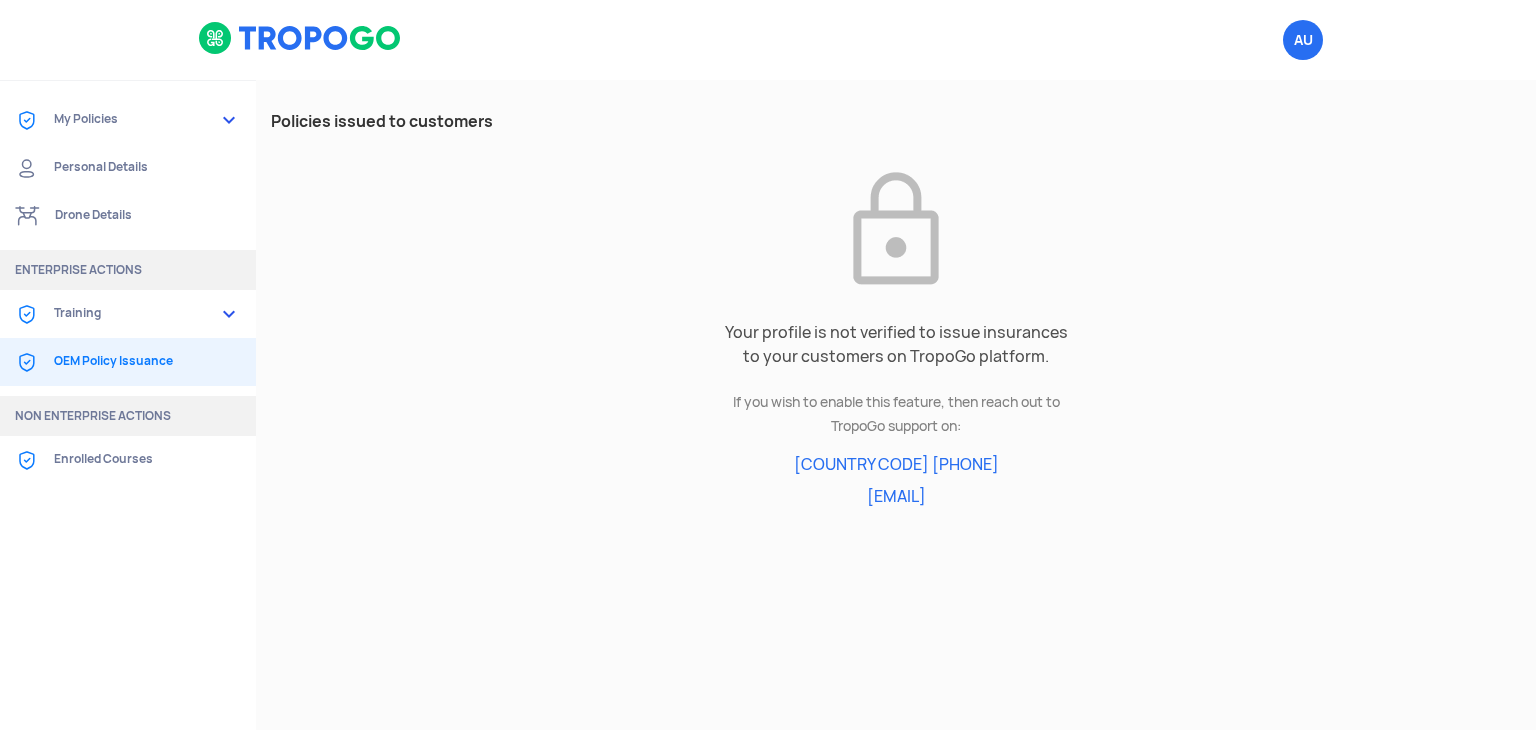 click on "Training" 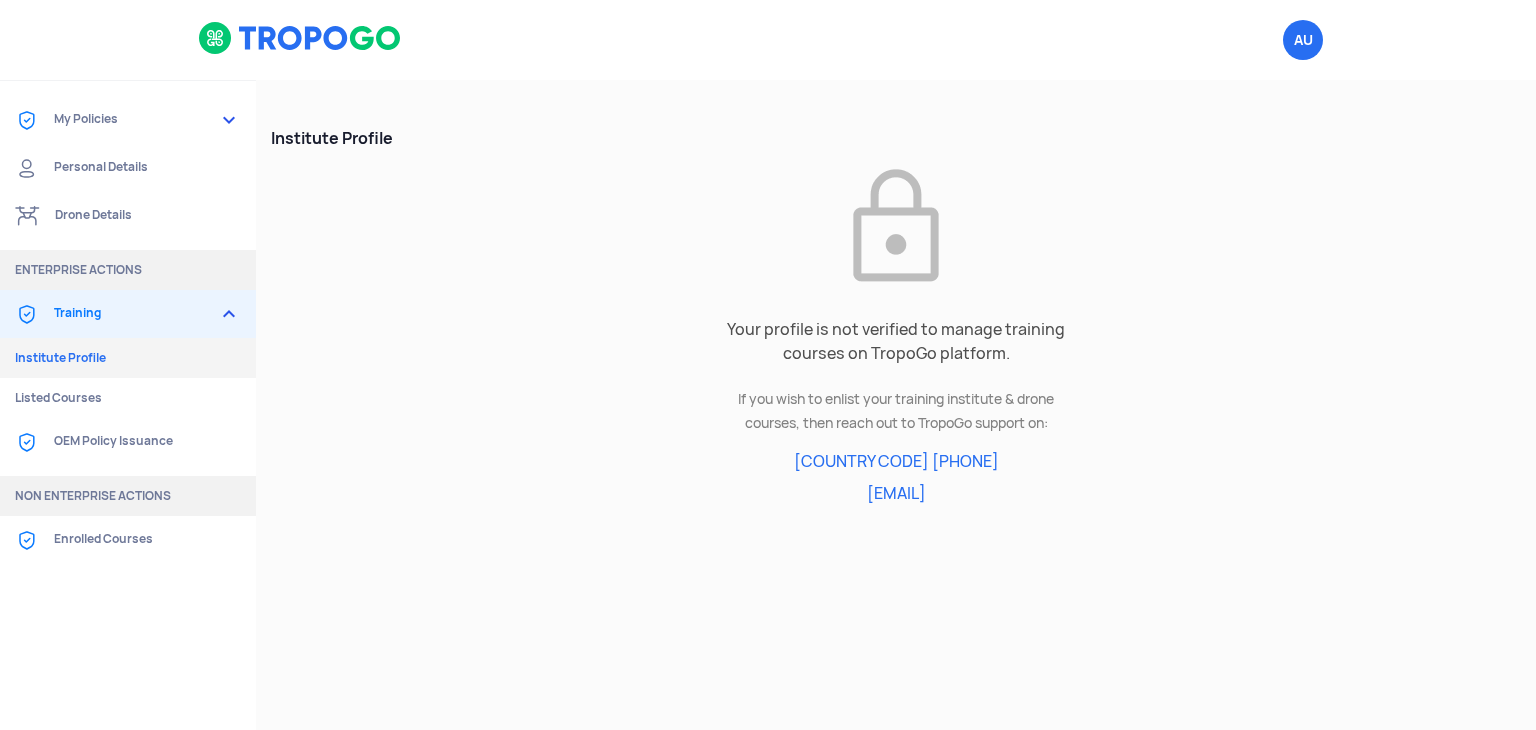 click on "OEM Policy Issuance" 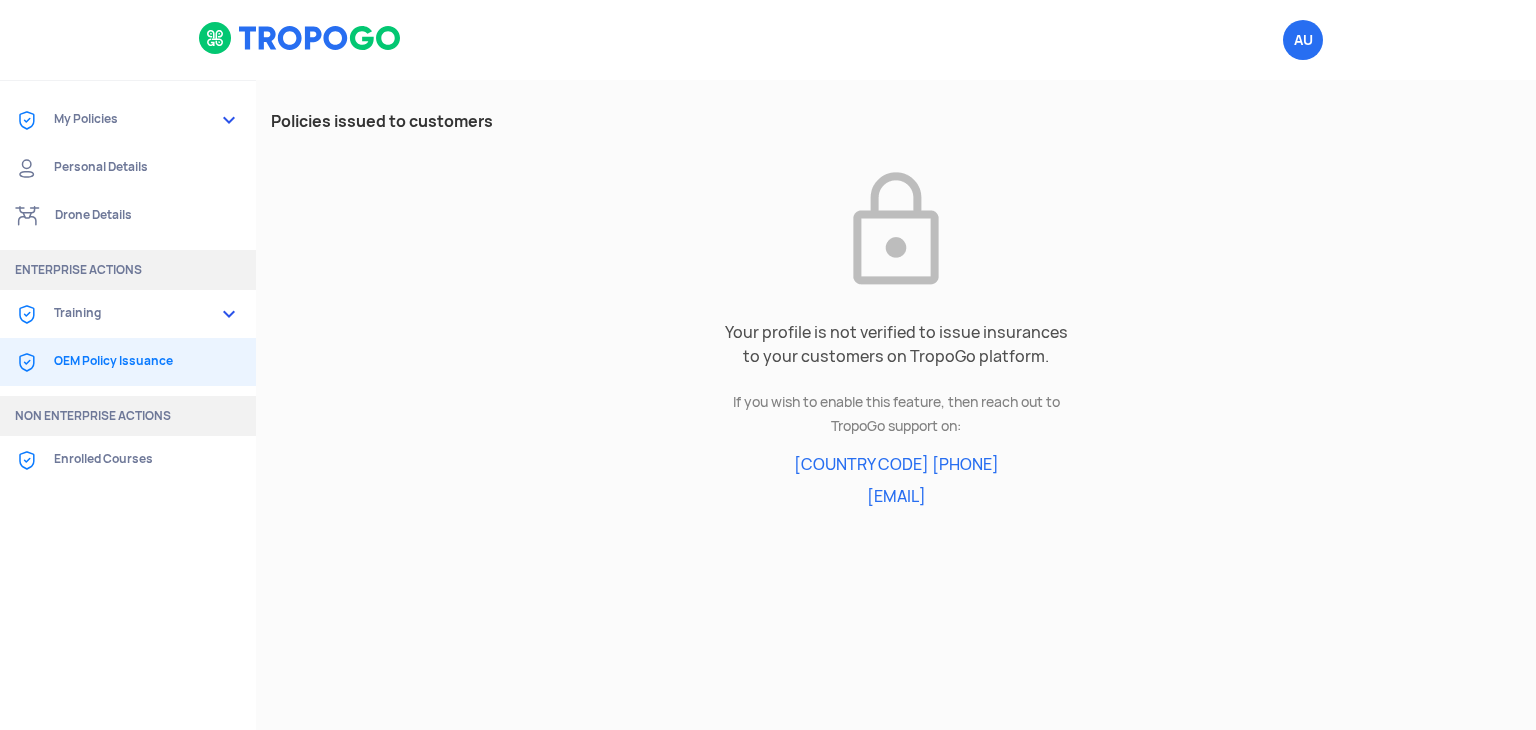 click on "Drone Details" 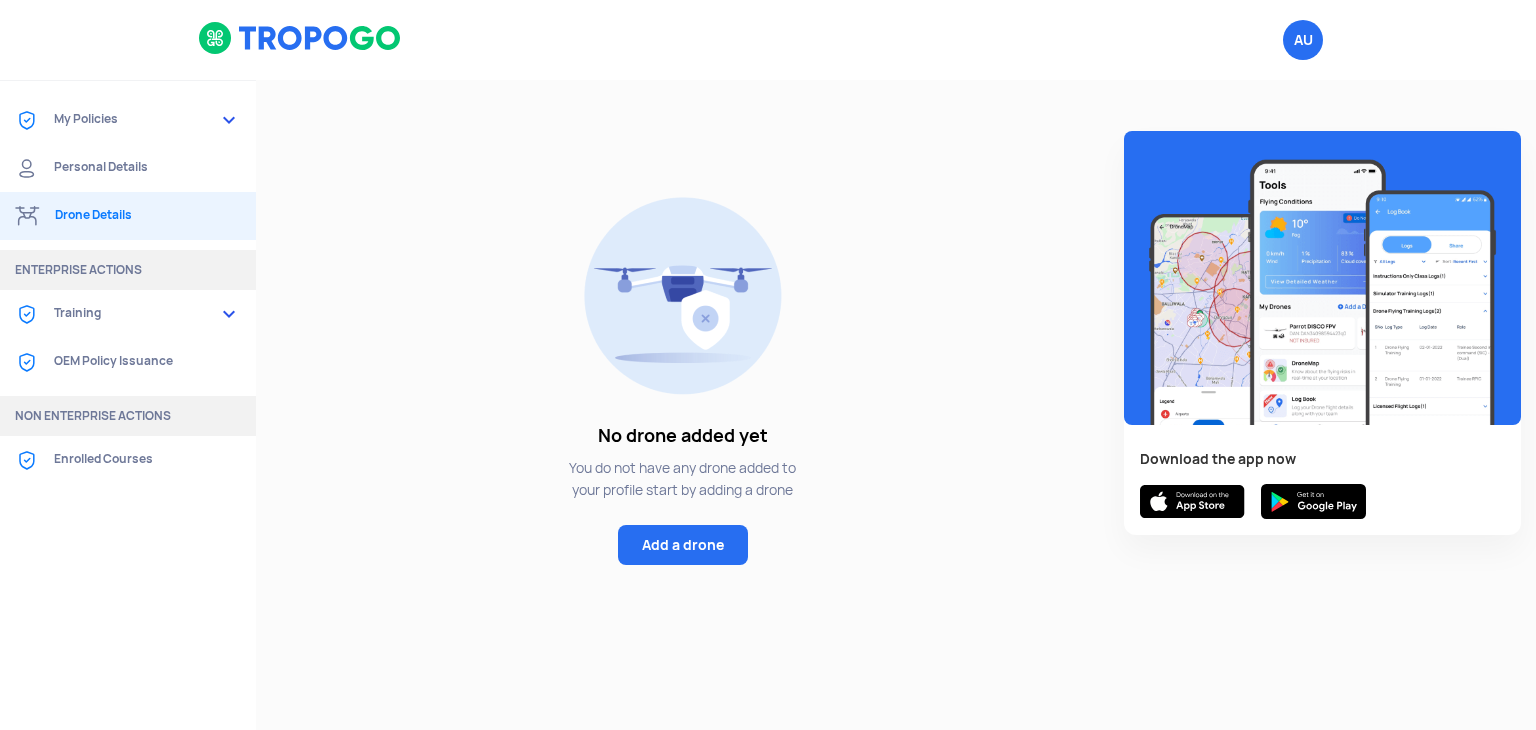 click on "Personal Details" 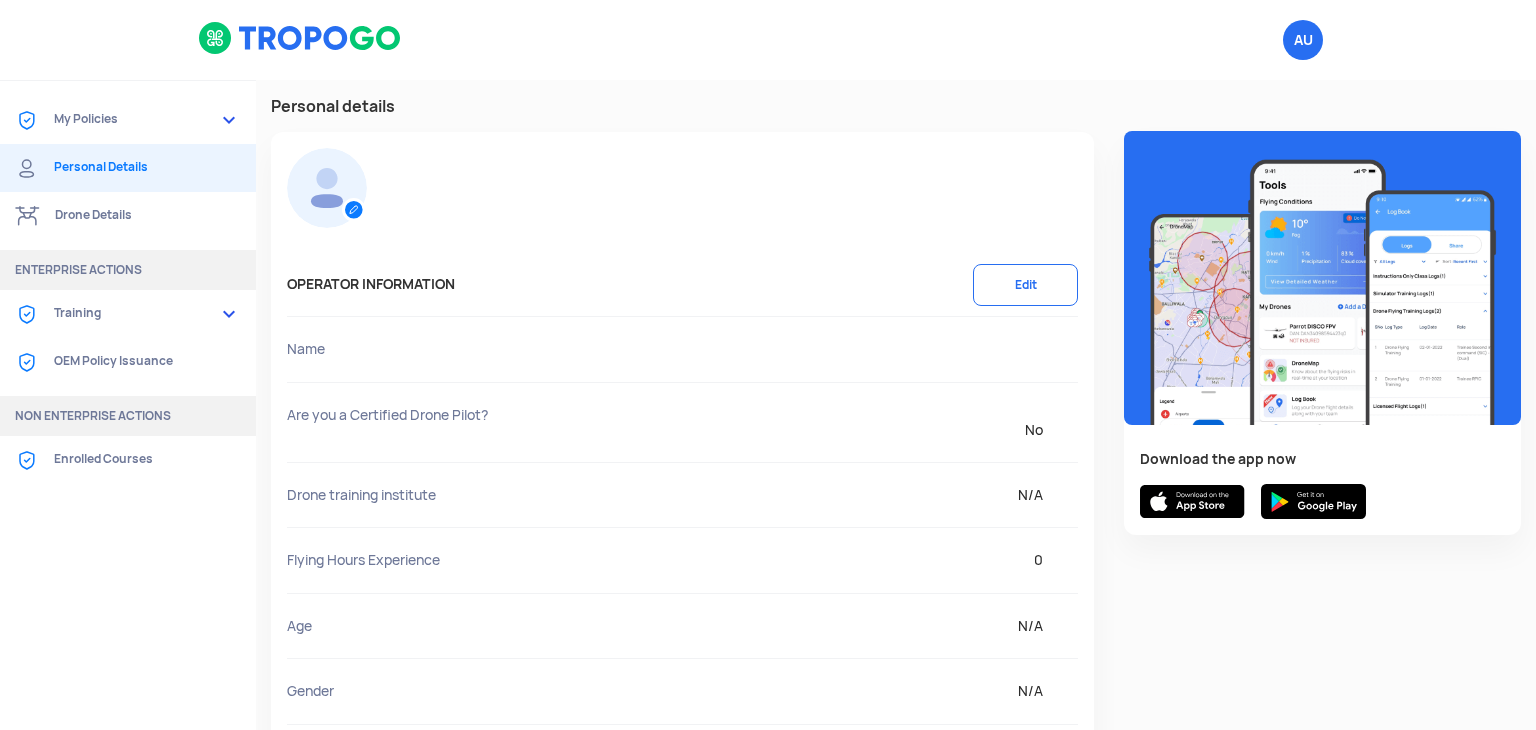 click on "My Policies" 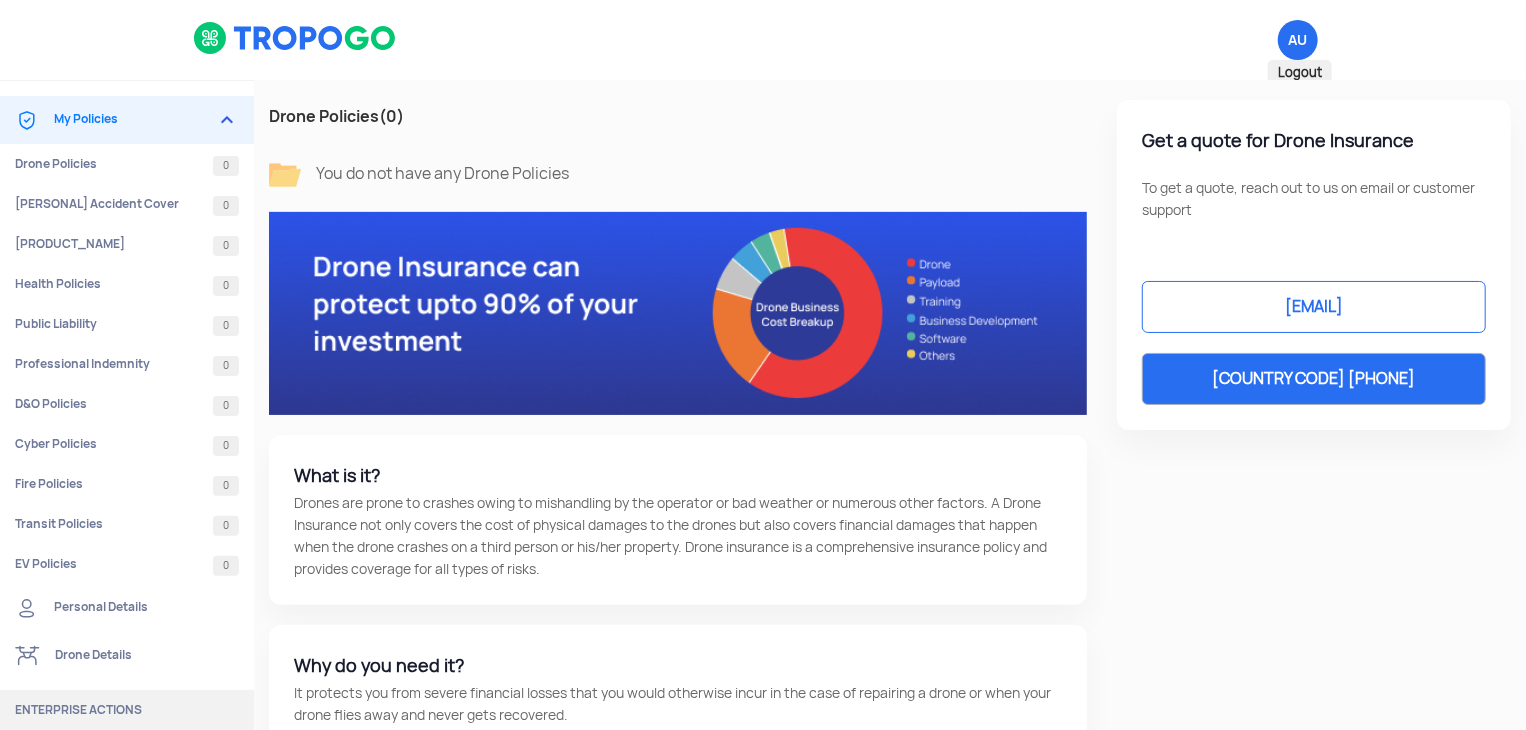 click on "AU  Logout" at bounding box center [1298, 40] 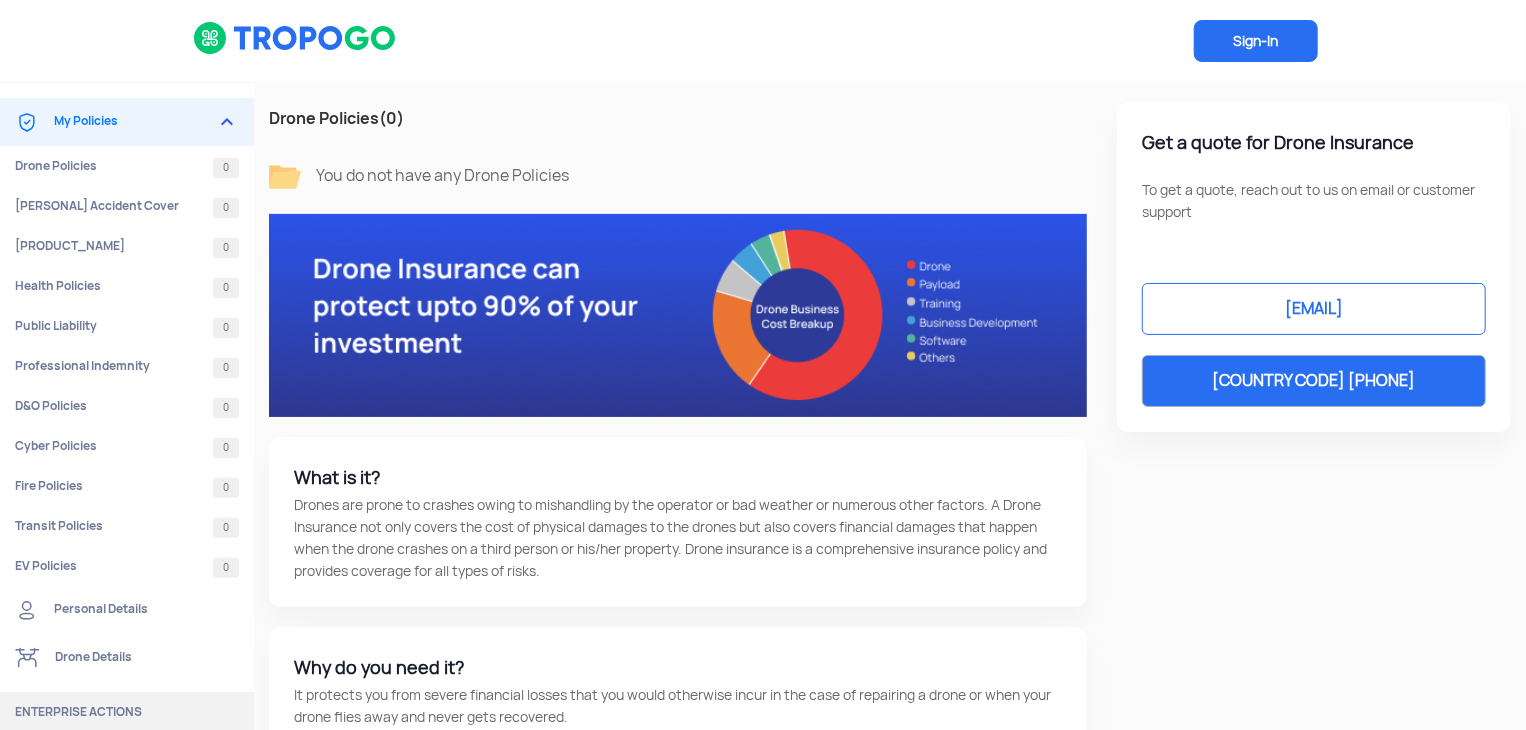 click on "Sign-In" at bounding box center [1256, 41] 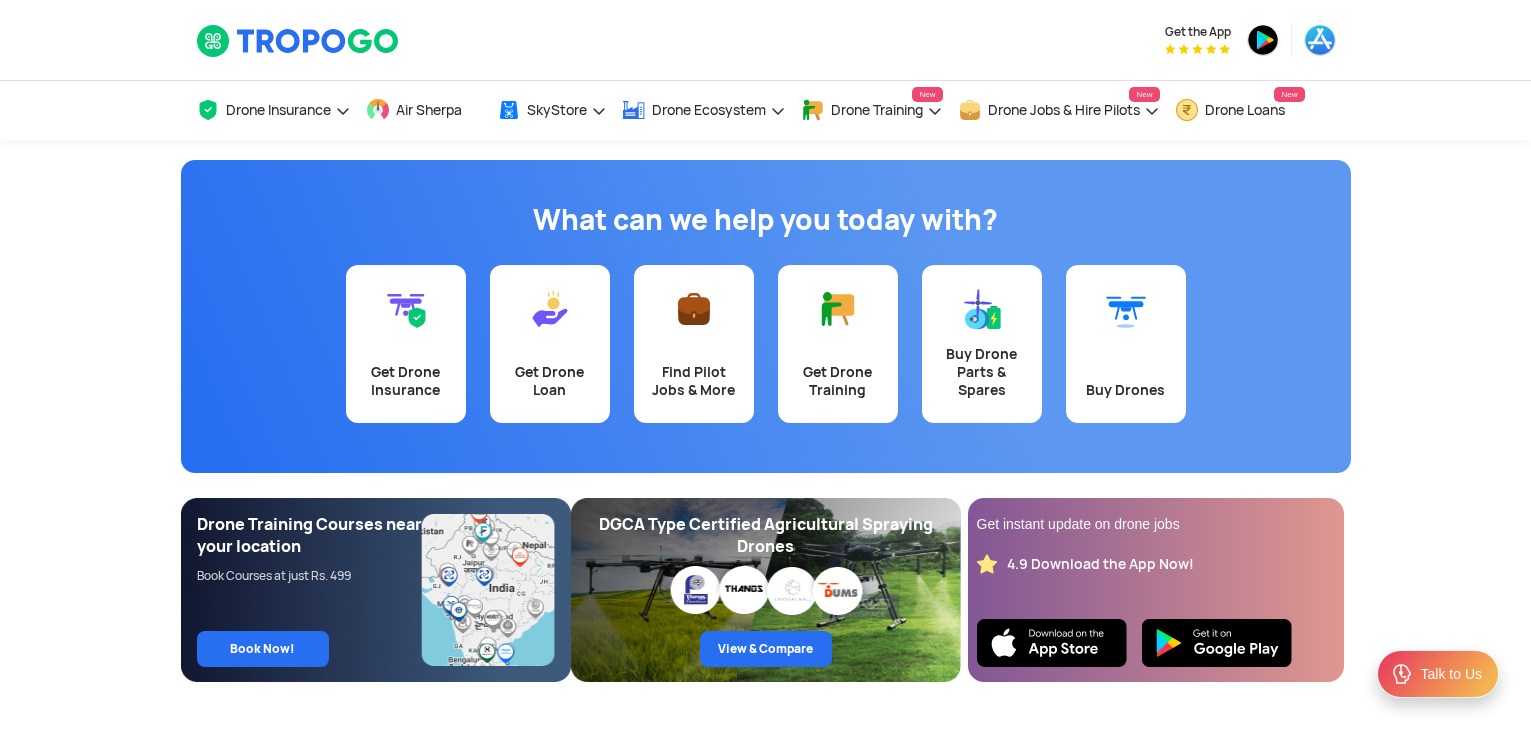 scroll, scrollTop: 0, scrollLeft: 0, axis: both 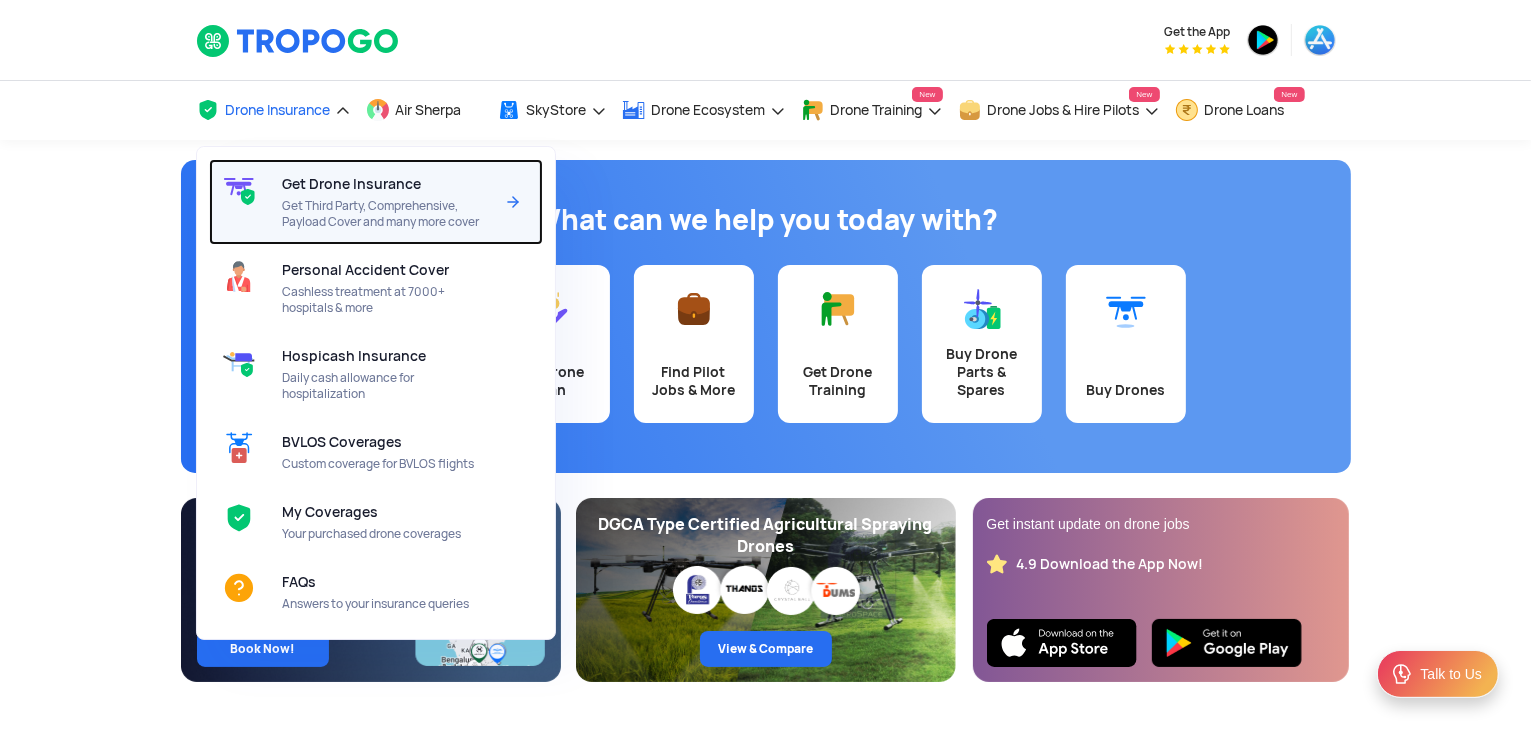 click on "Get Third Party, Comprehensive, Payload Cover and many more cover" at bounding box center [387, 214] 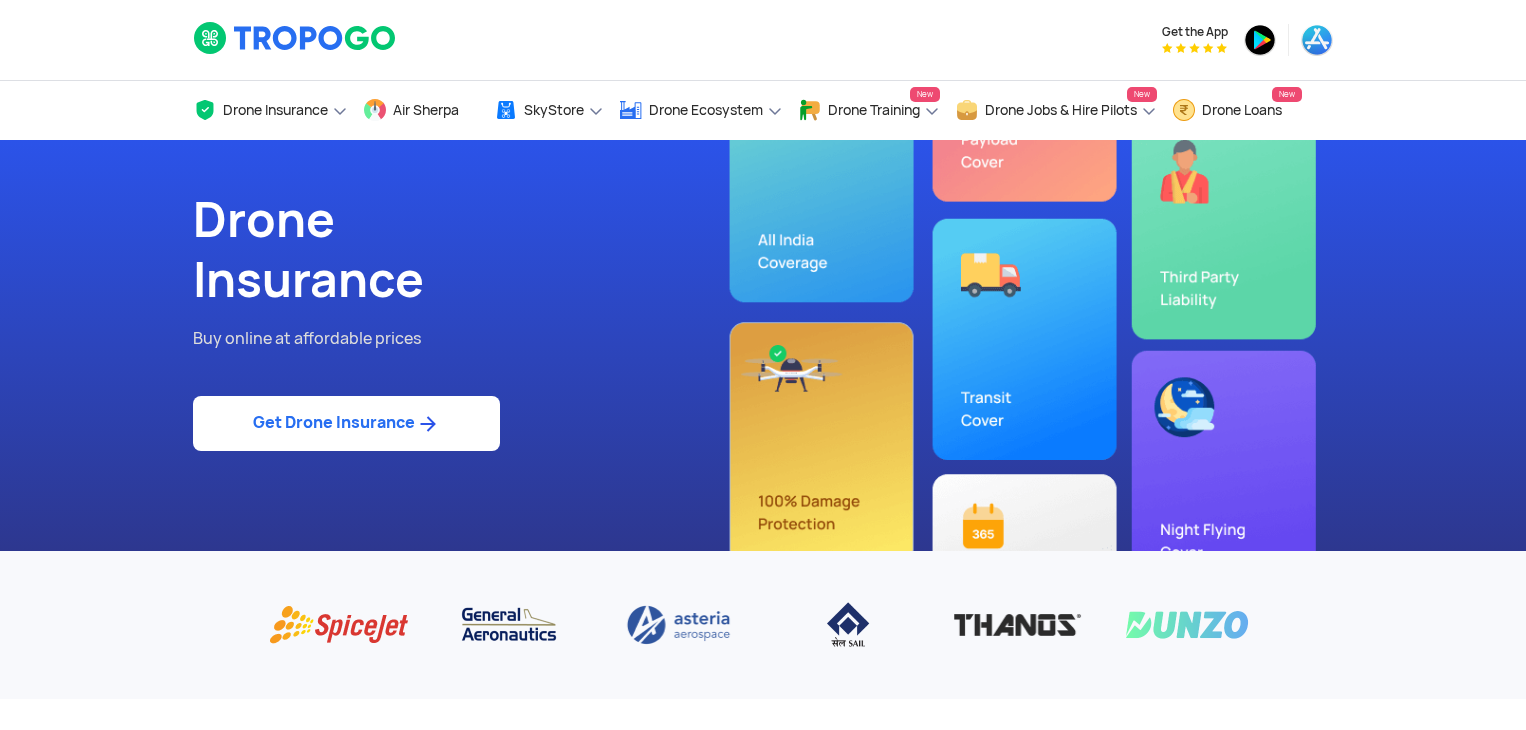 scroll, scrollTop: 0, scrollLeft: 0, axis: both 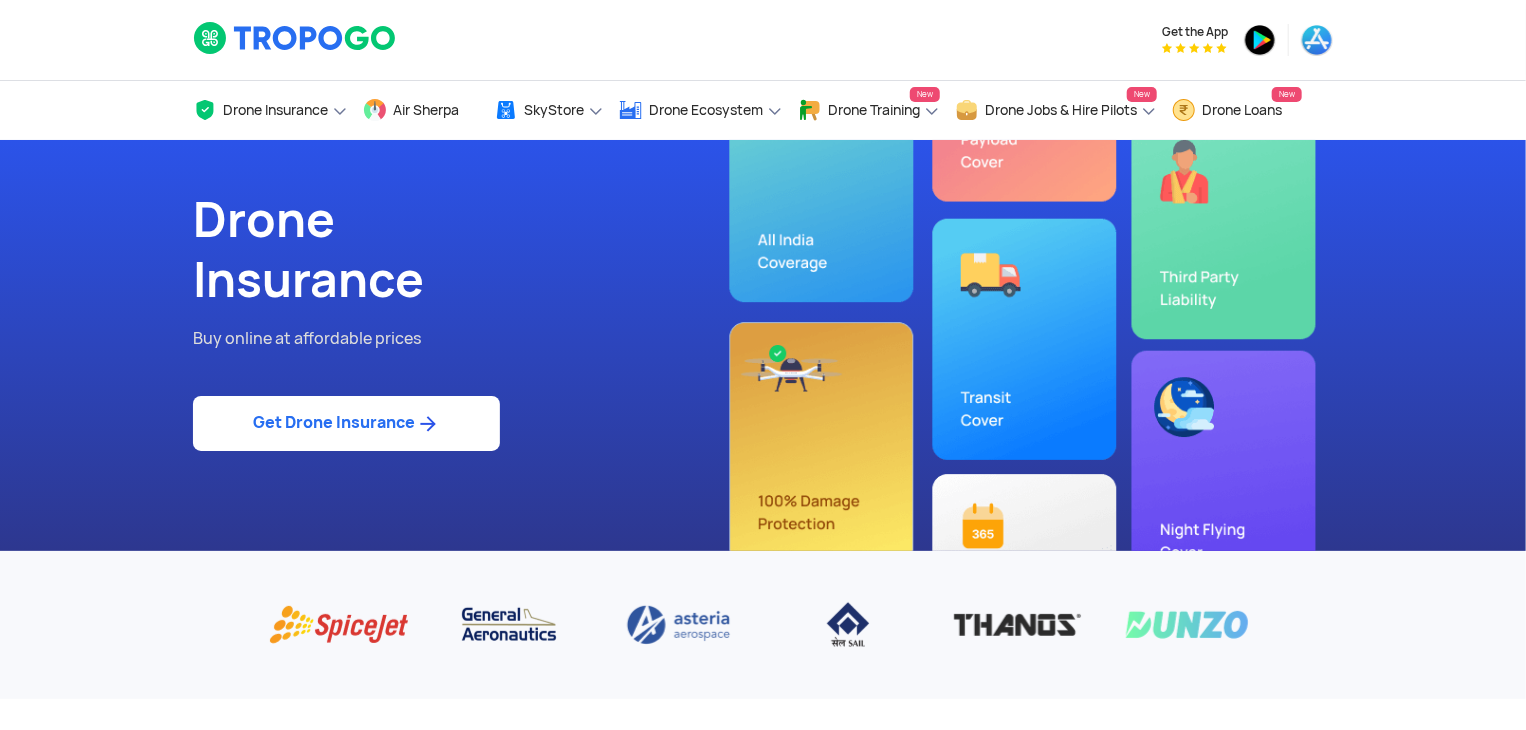 click on "Get Drone Insurance" 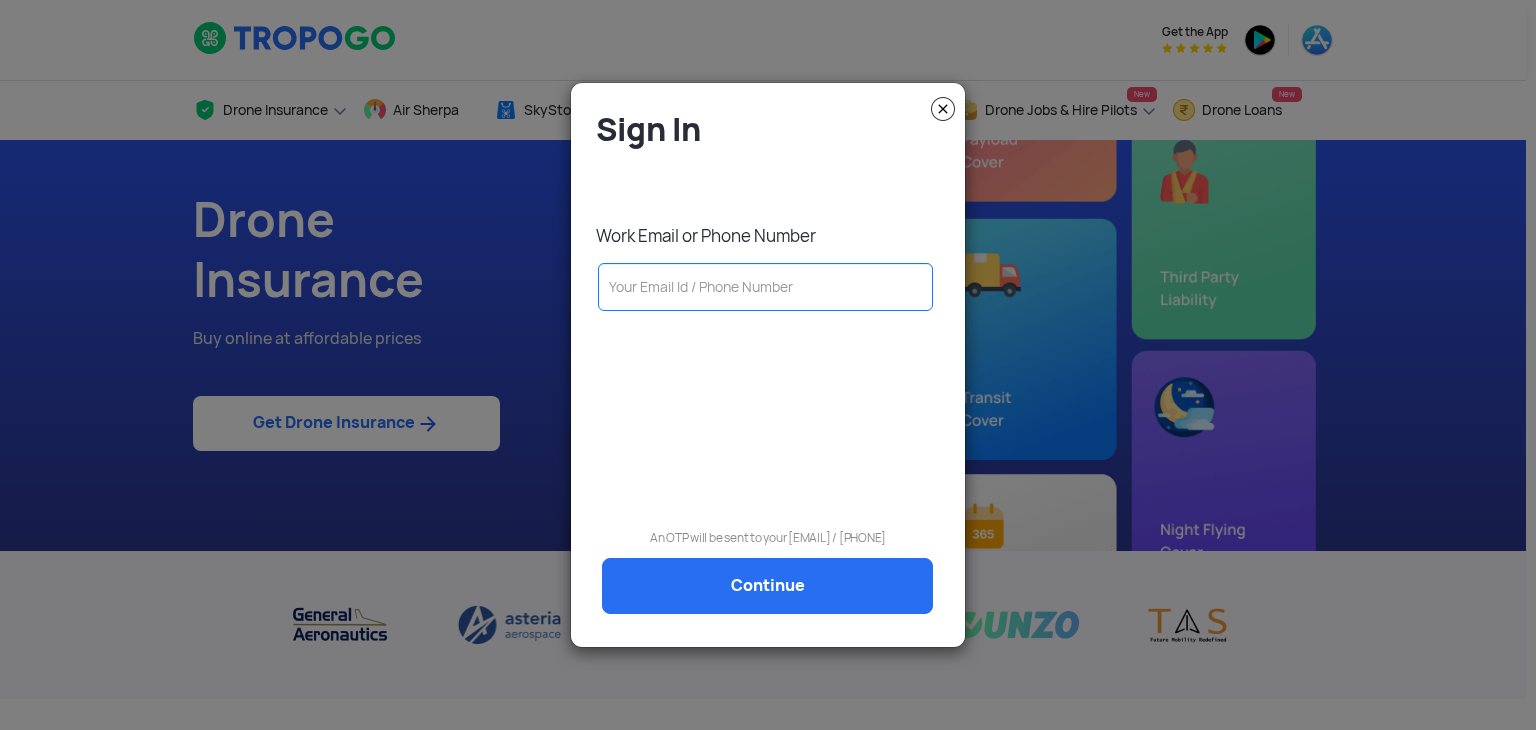 click 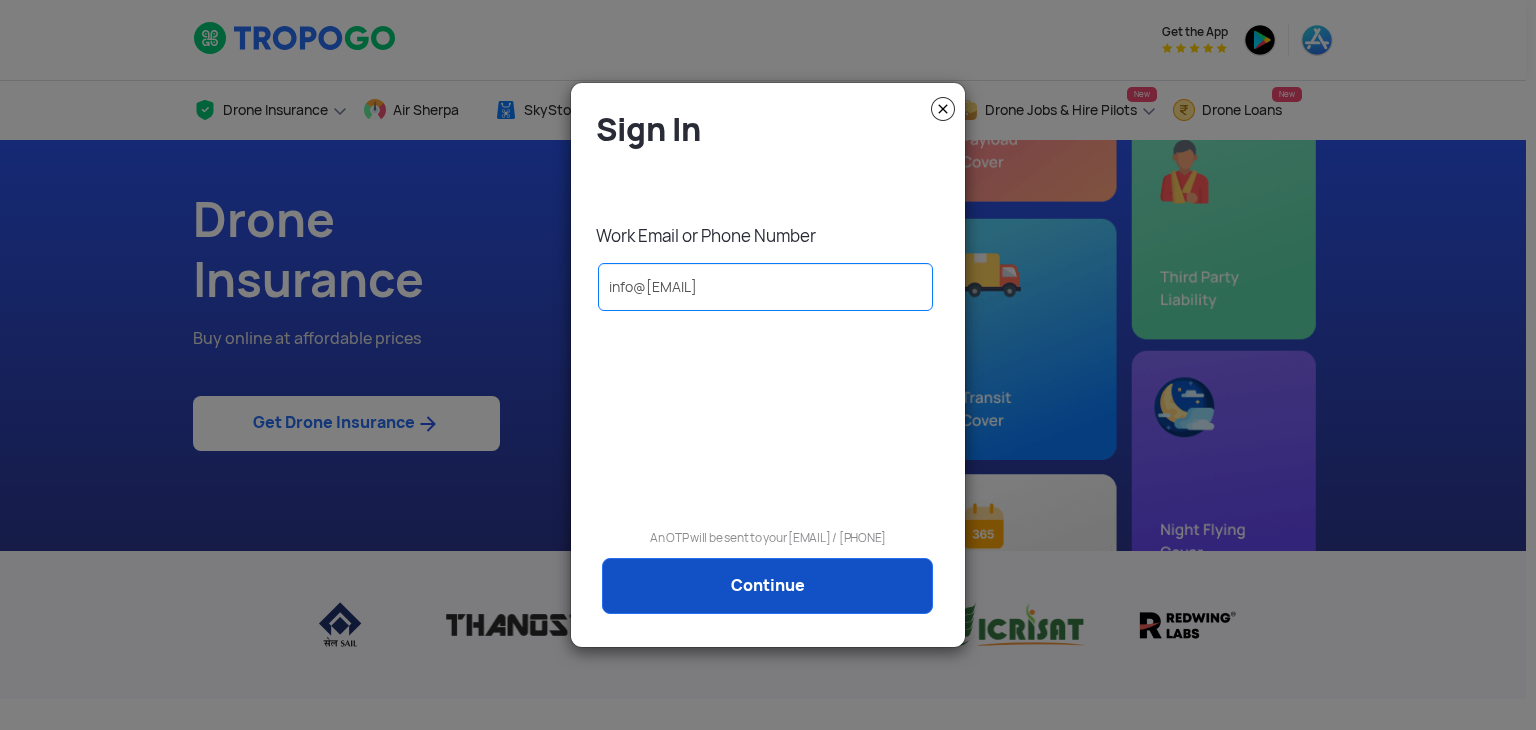 type on "info@avironix.com" 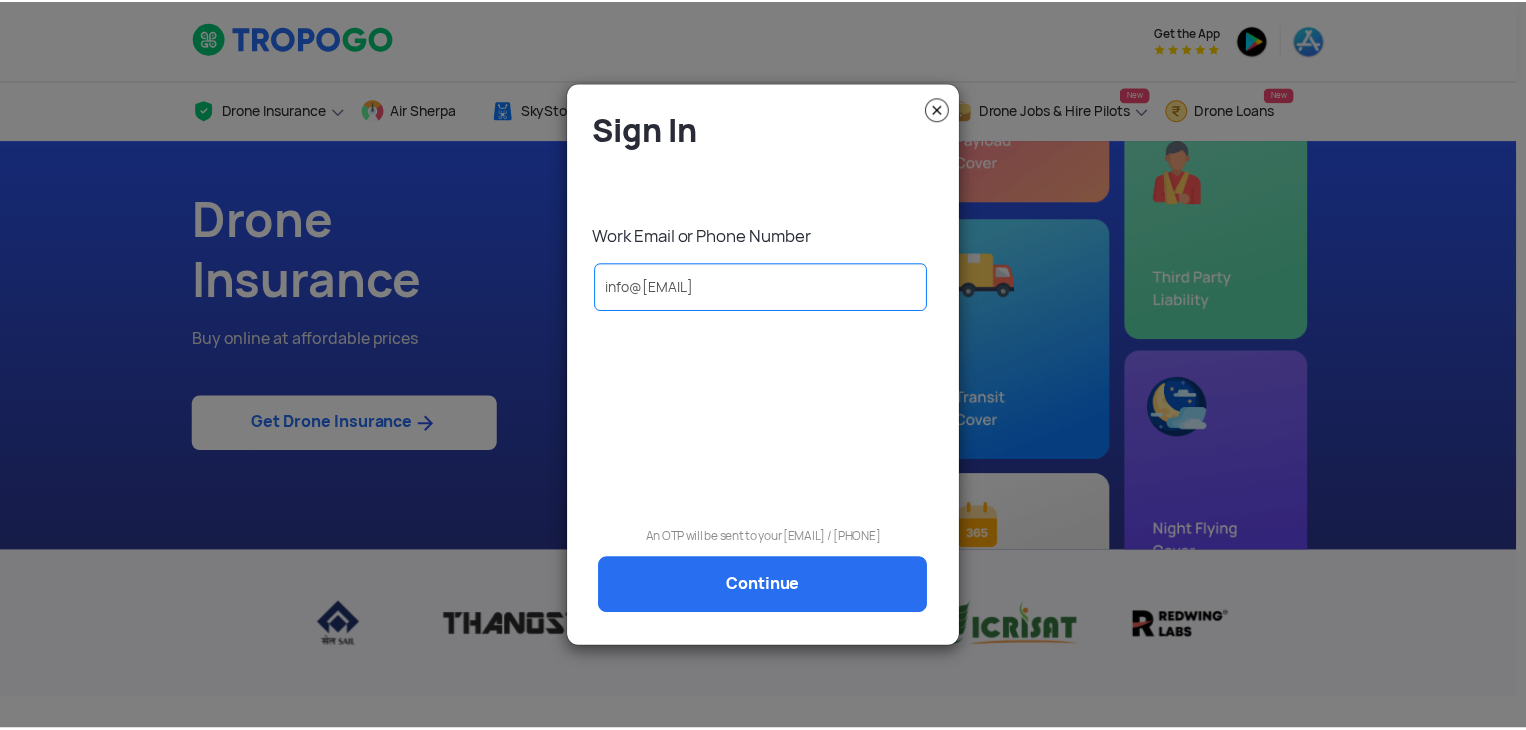 scroll, scrollTop: 0, scrollLeft: 0, axis: both 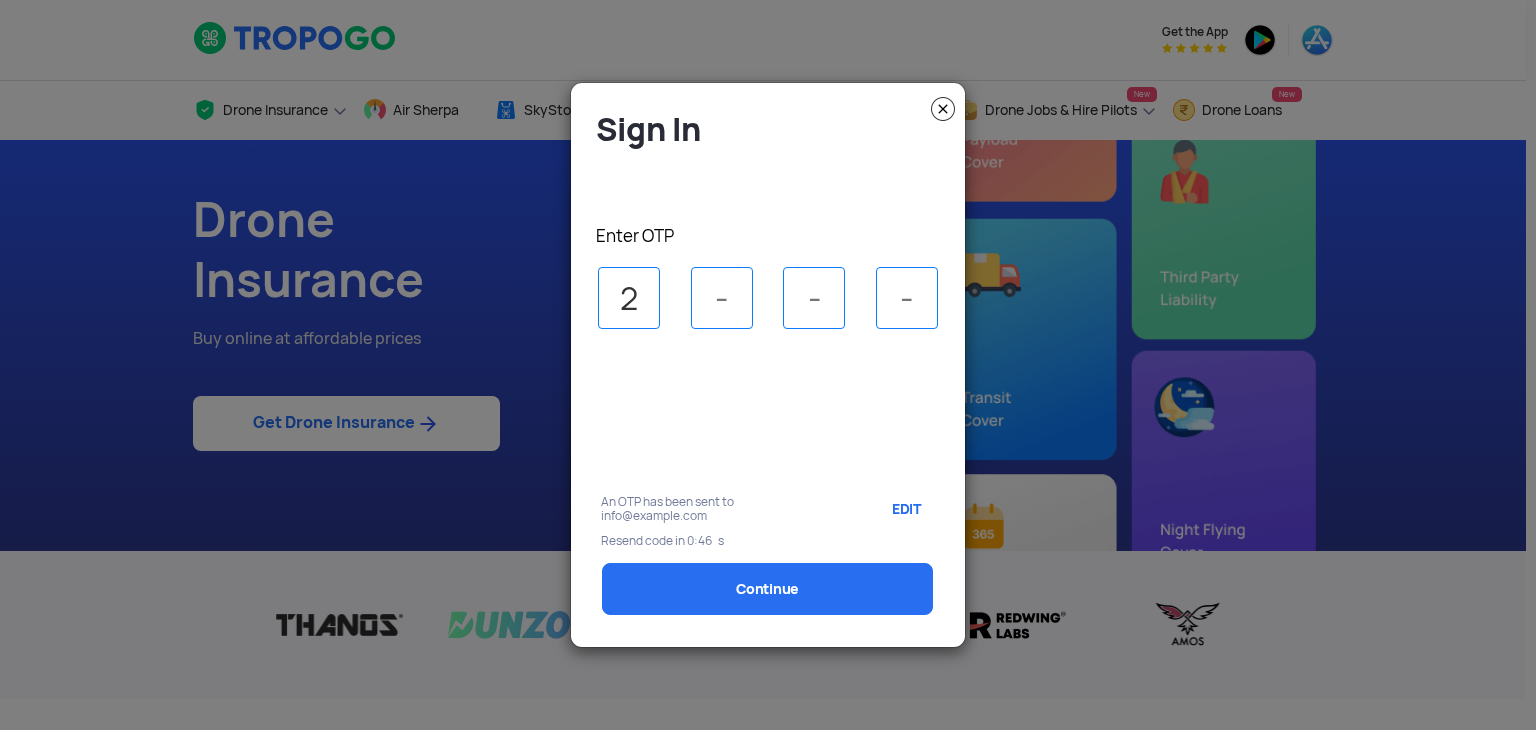 type on "2" 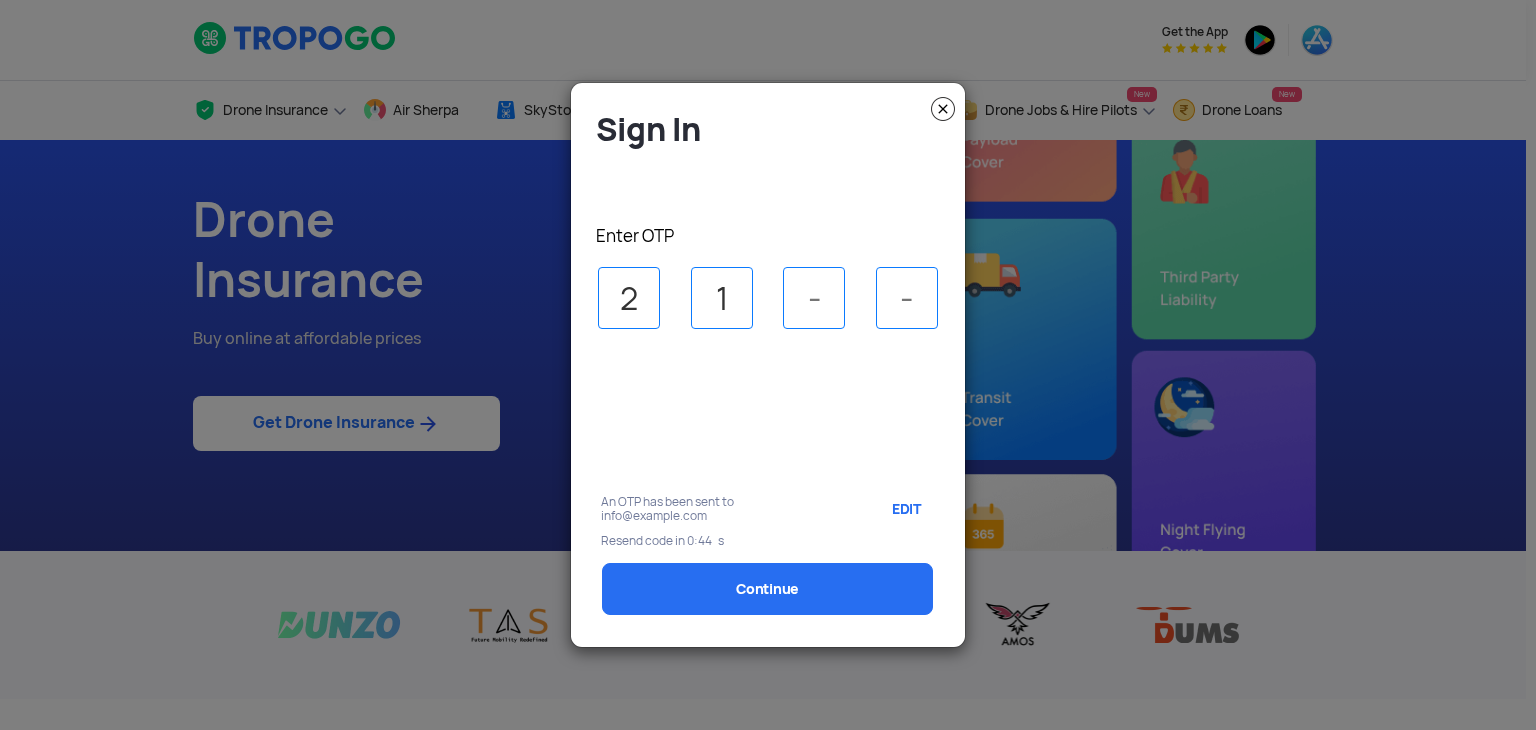 type on "1" 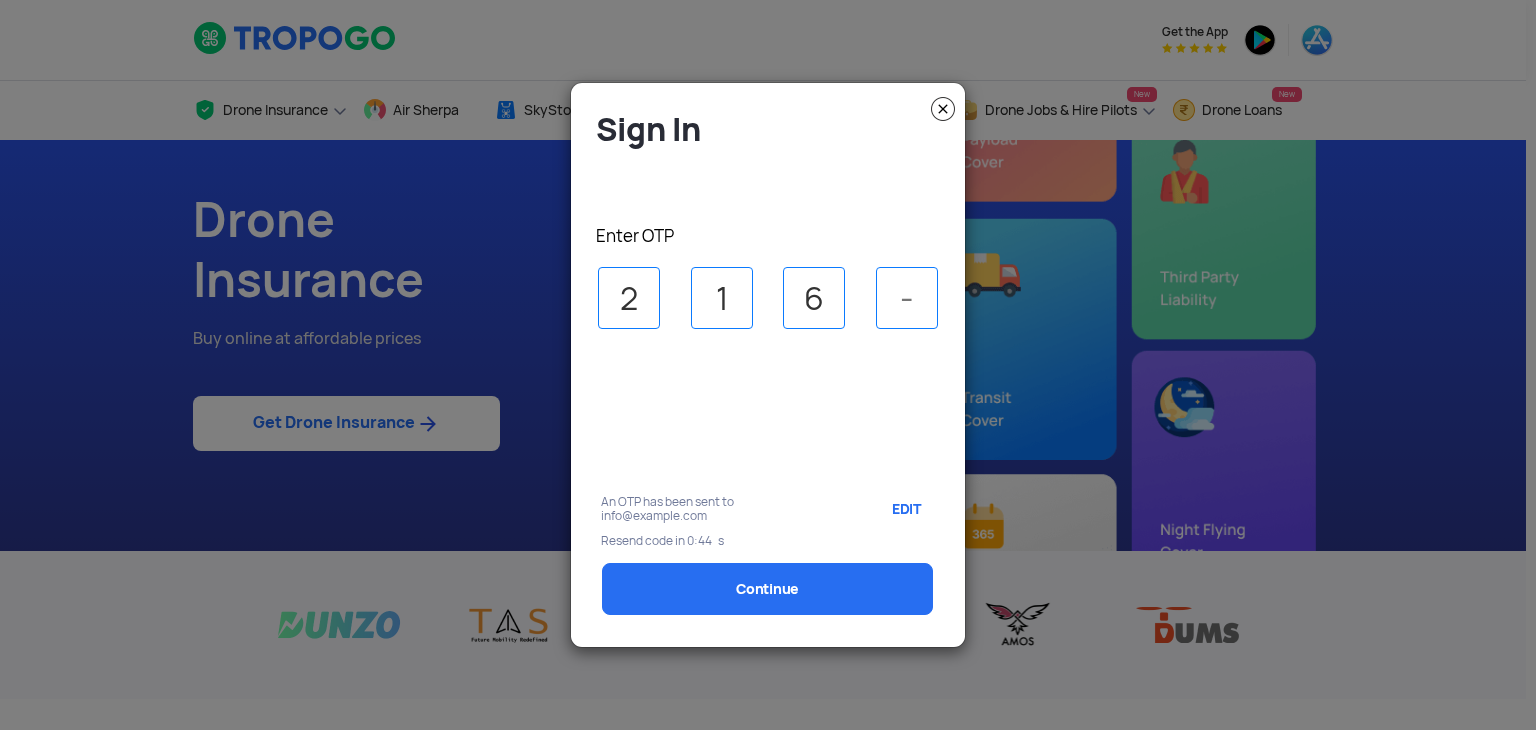 type on "6" 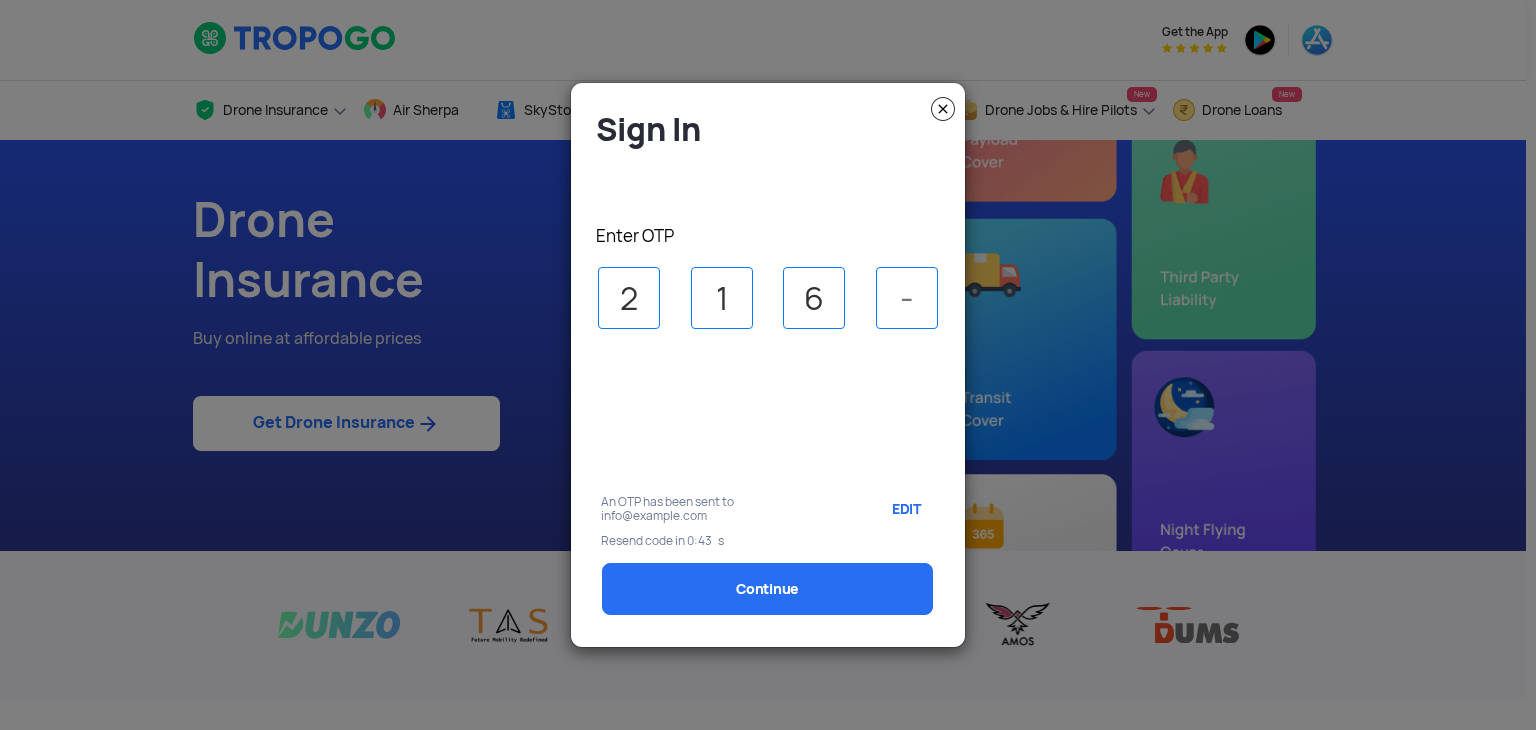 type on "8" 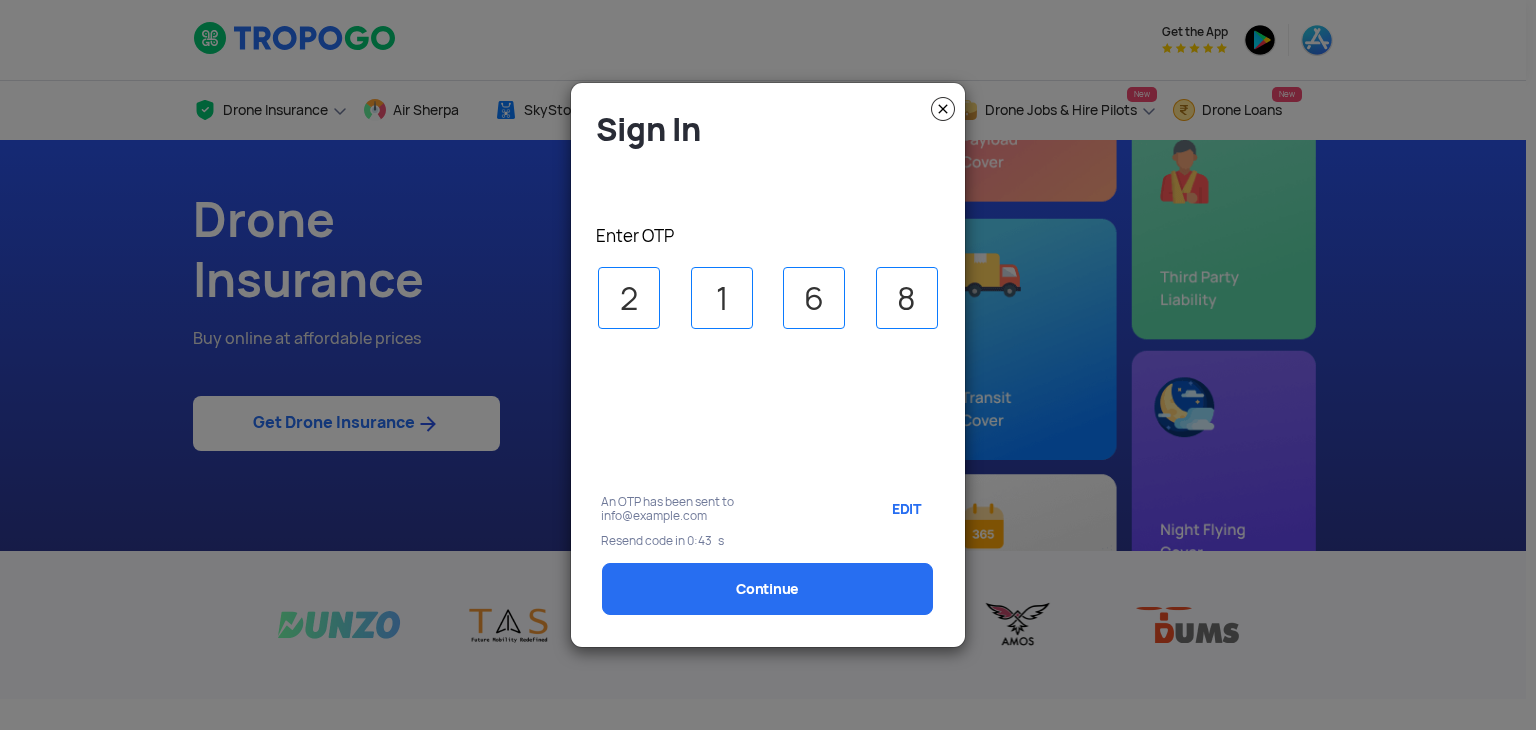 select on "1000000" 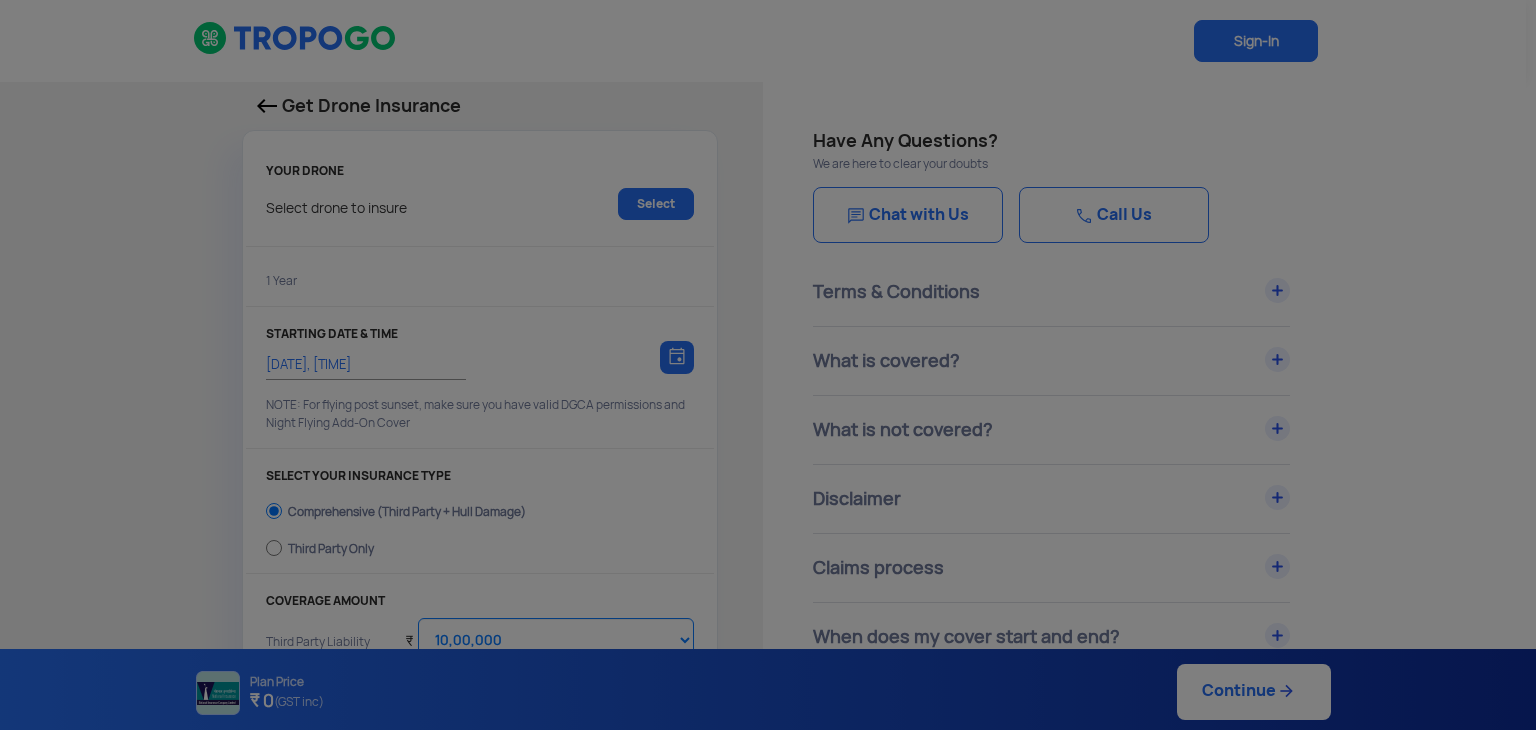 type on "4/8/2025, 4:24:00 PM" 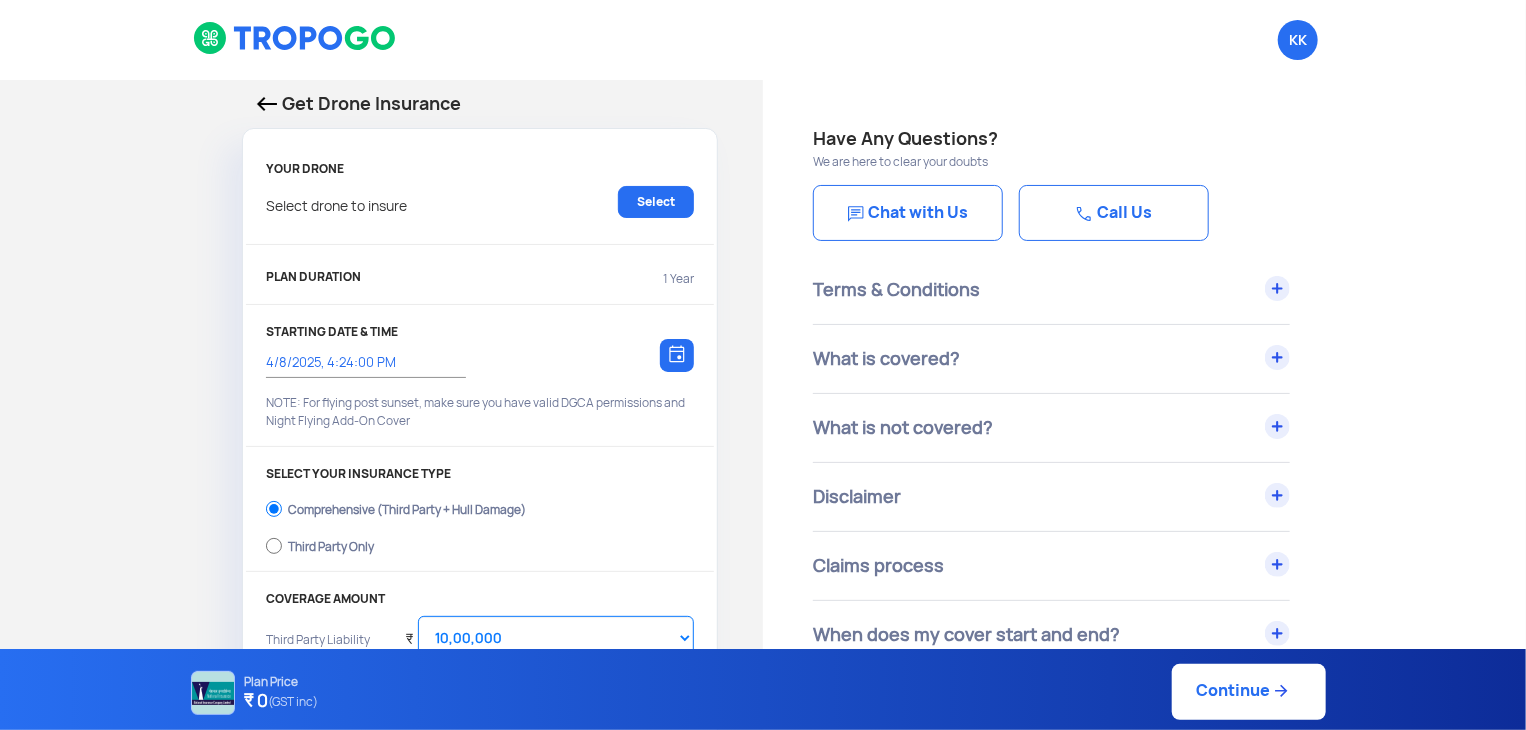 click 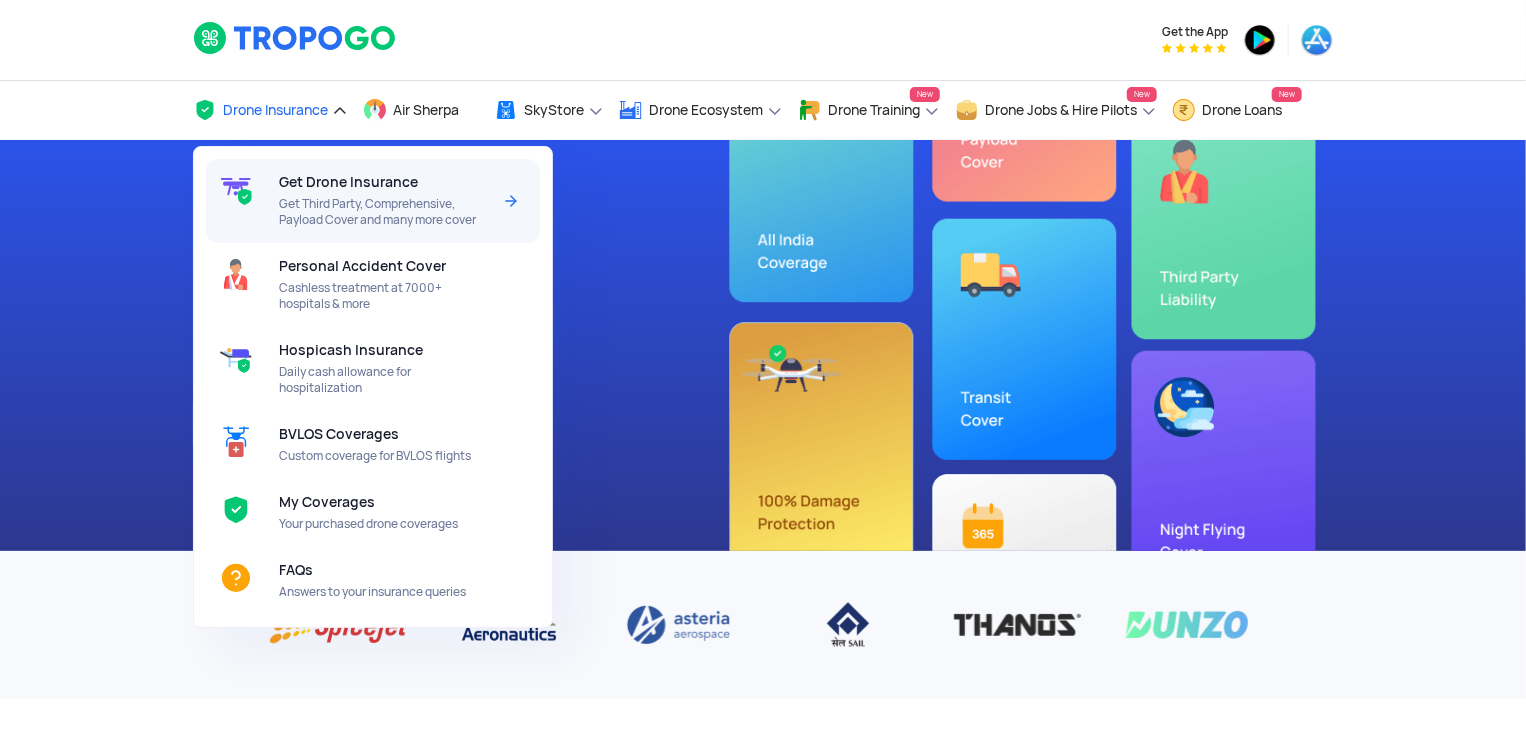 click on "Get Drone Insurance" at bounding box center (348, 182) 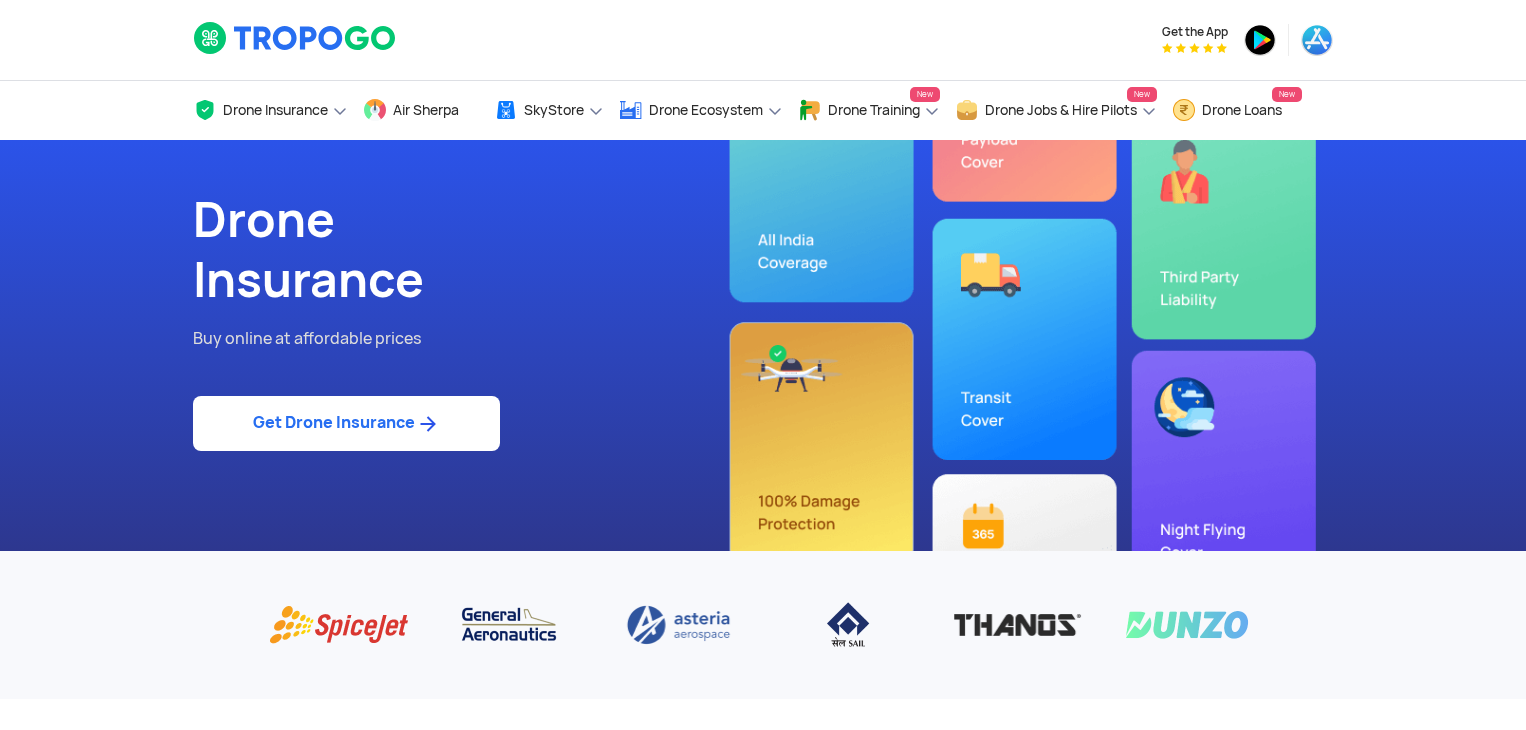 scroll, scrollTop: 0, scrollLeft: 0, axis: both 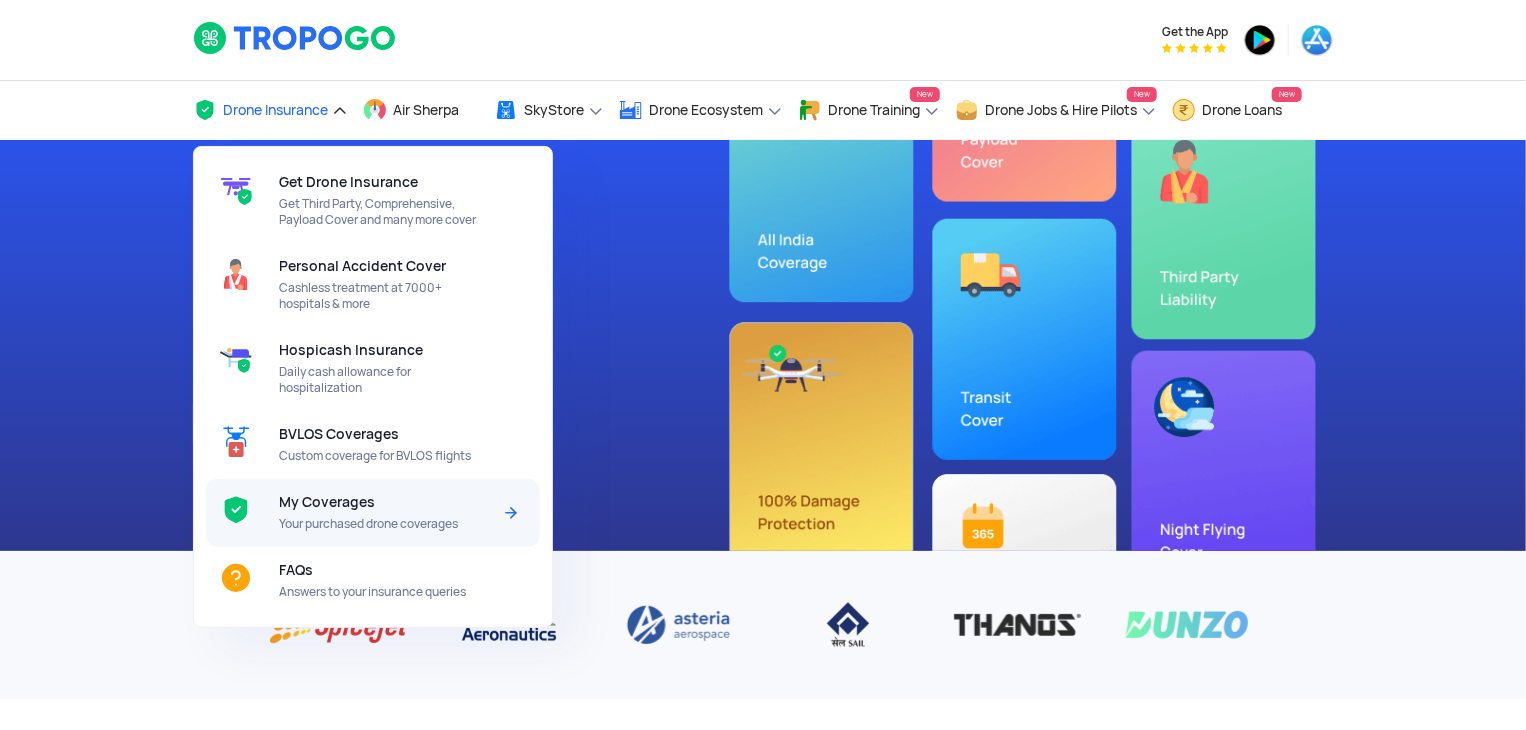 click on "My Coverages" at bounding box center (327, 502) 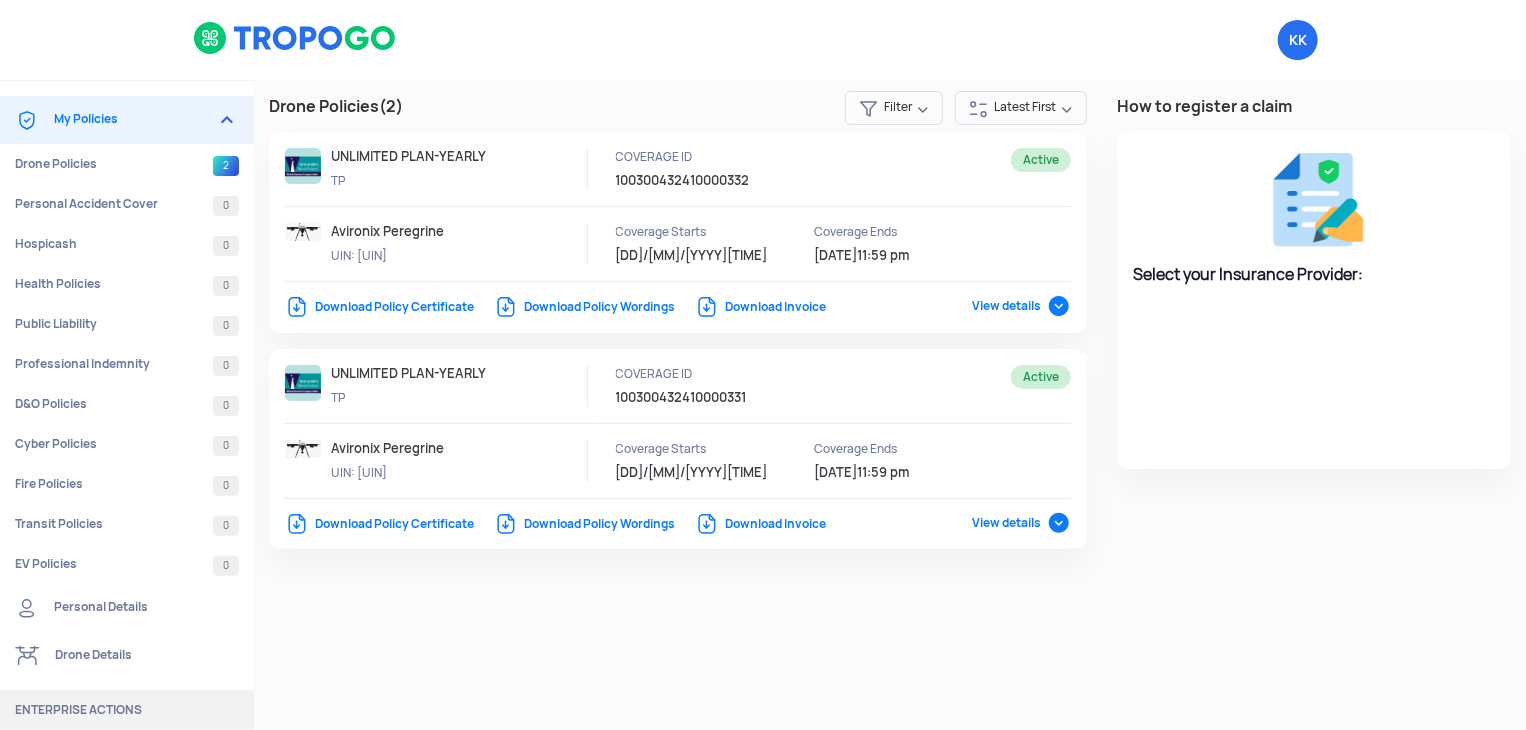 select on "National Insurance" 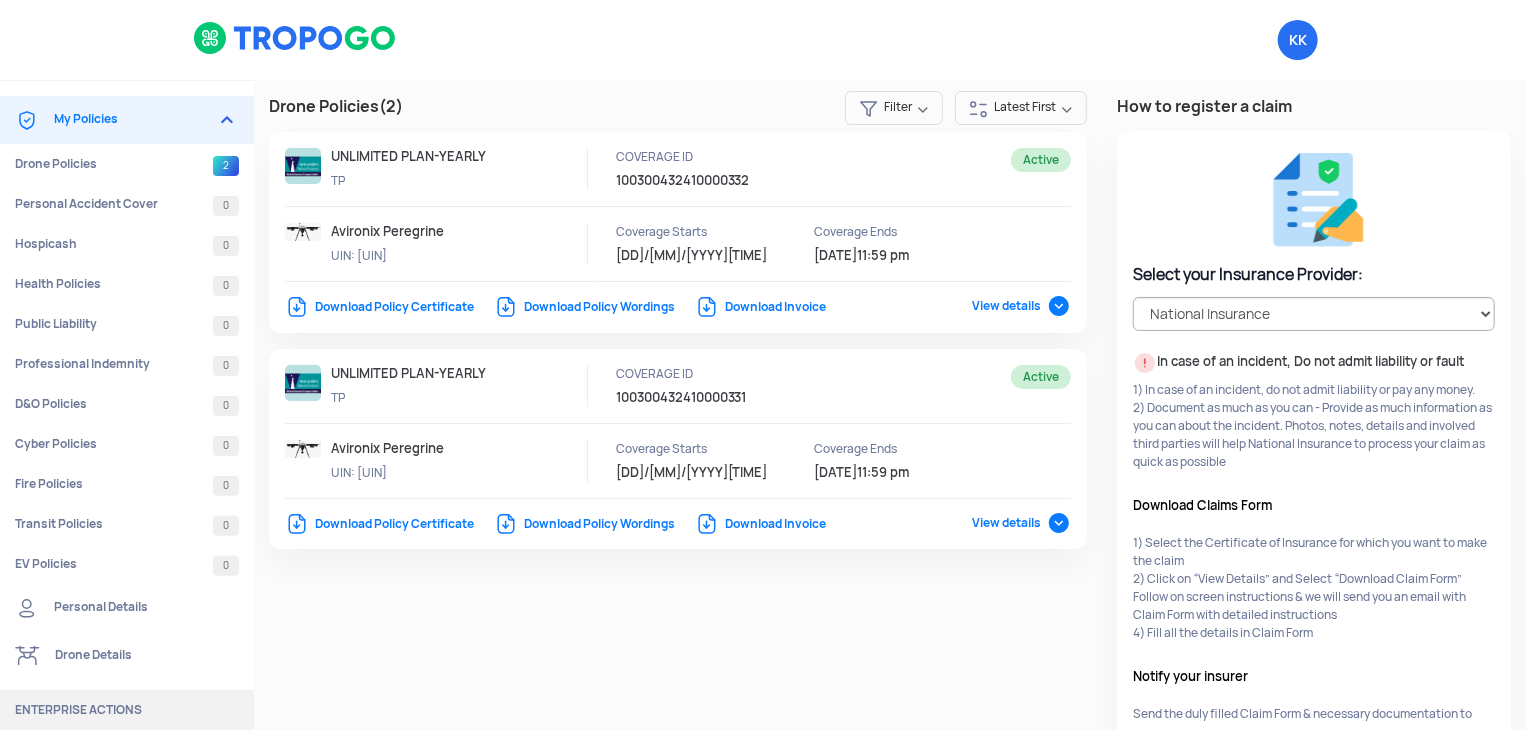 click on "View details" at bounding box center (1021, 306) 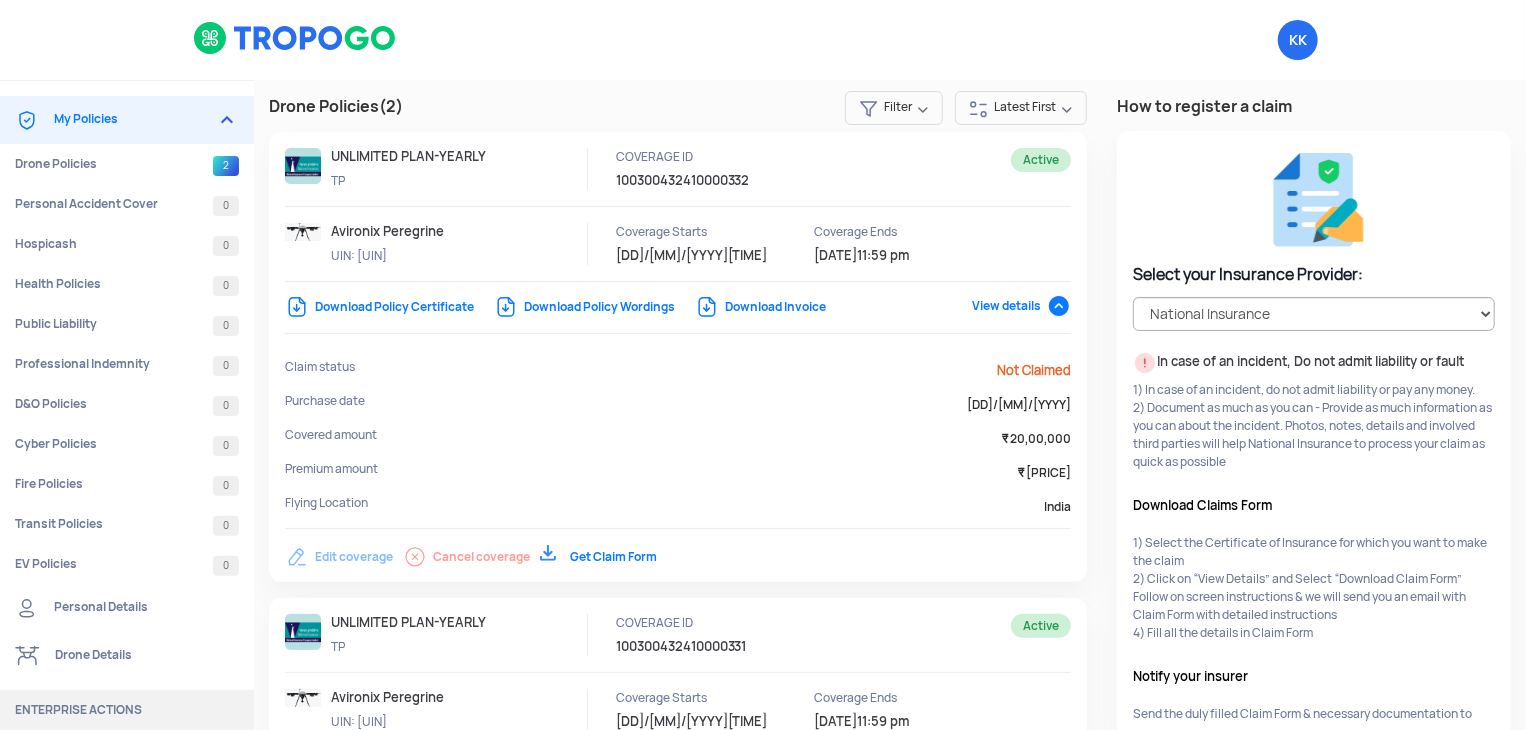 click on "Download Invoice" at bounding box center (760, 307) 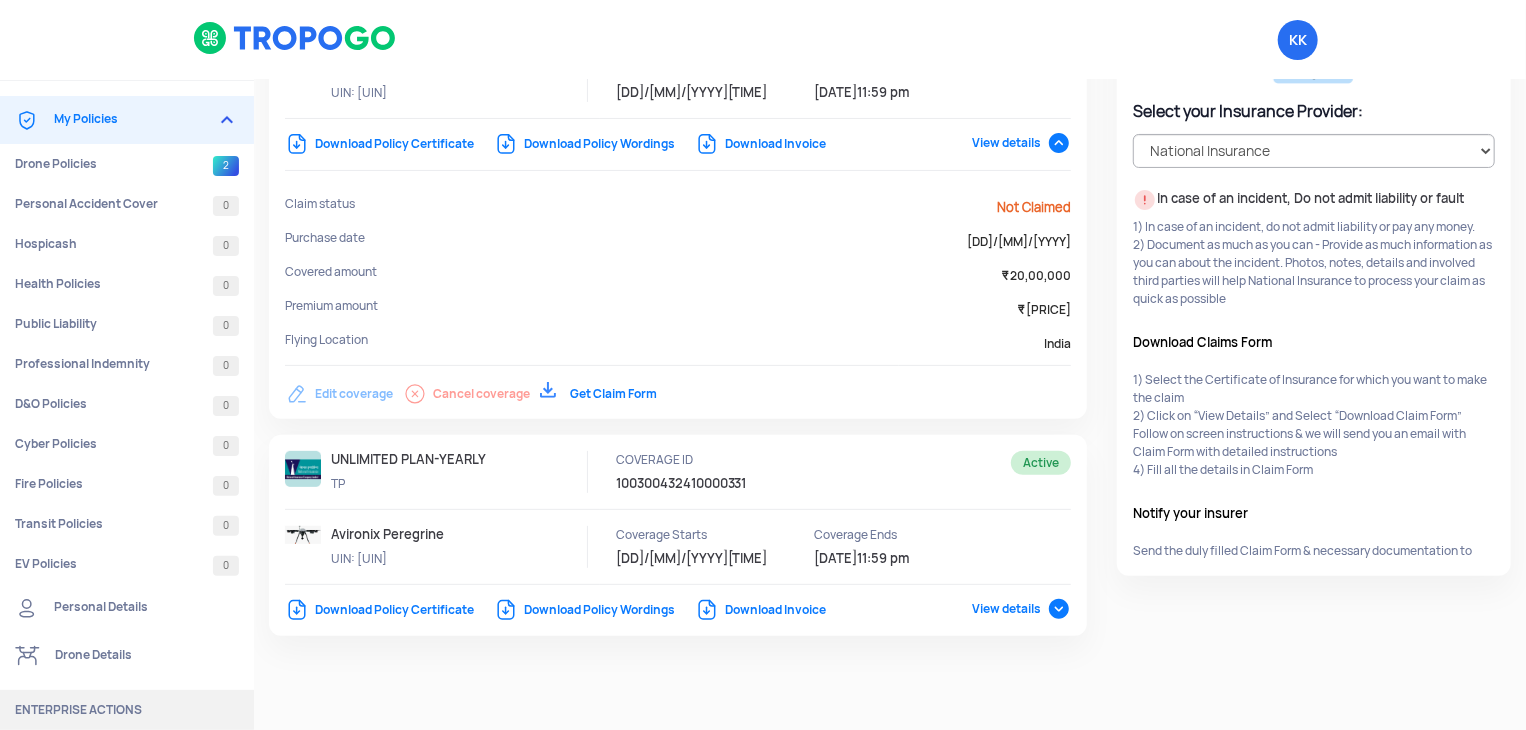 click on "View details" at bounding box center (1021, 609) 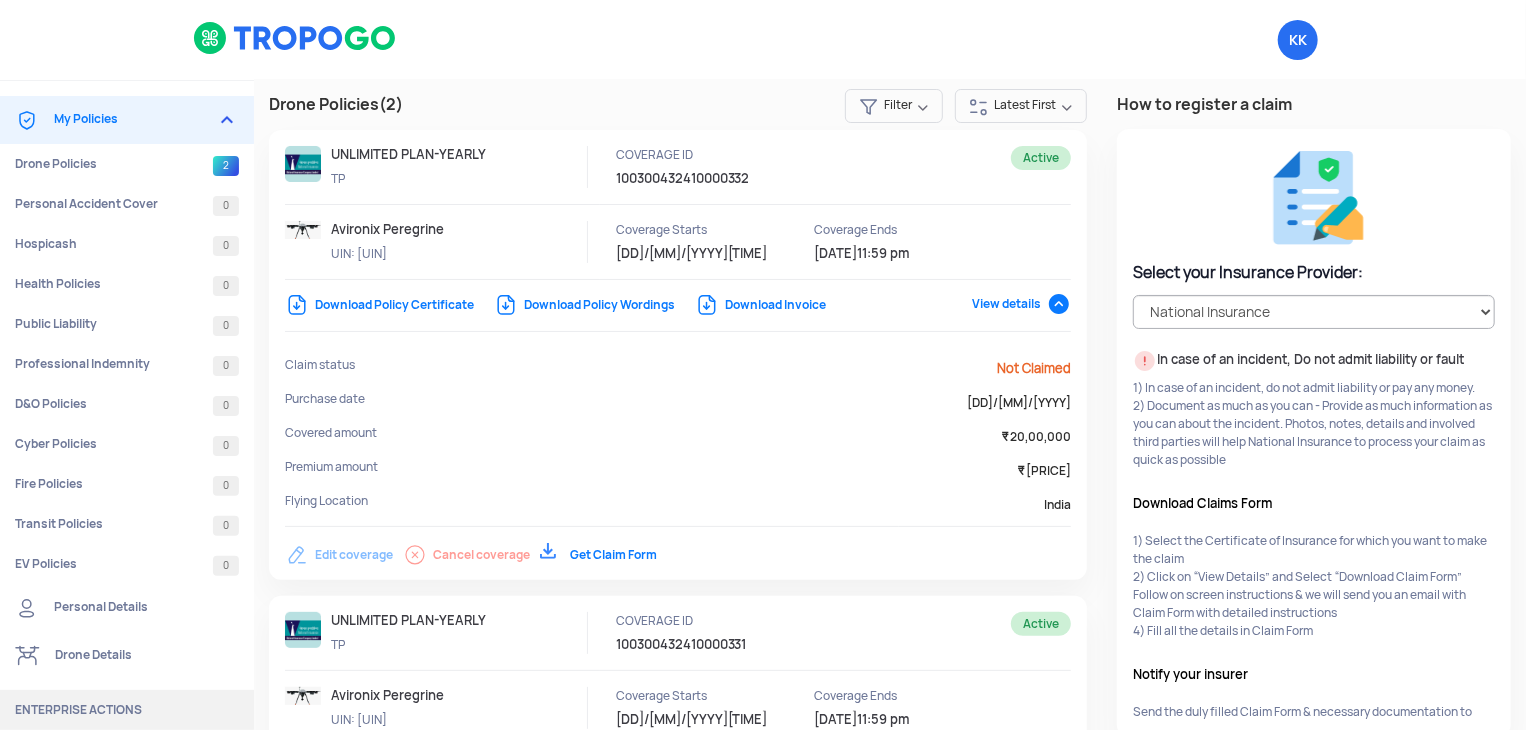 scroll, scrollTop: 0, scrollLeft: 0, axis: both 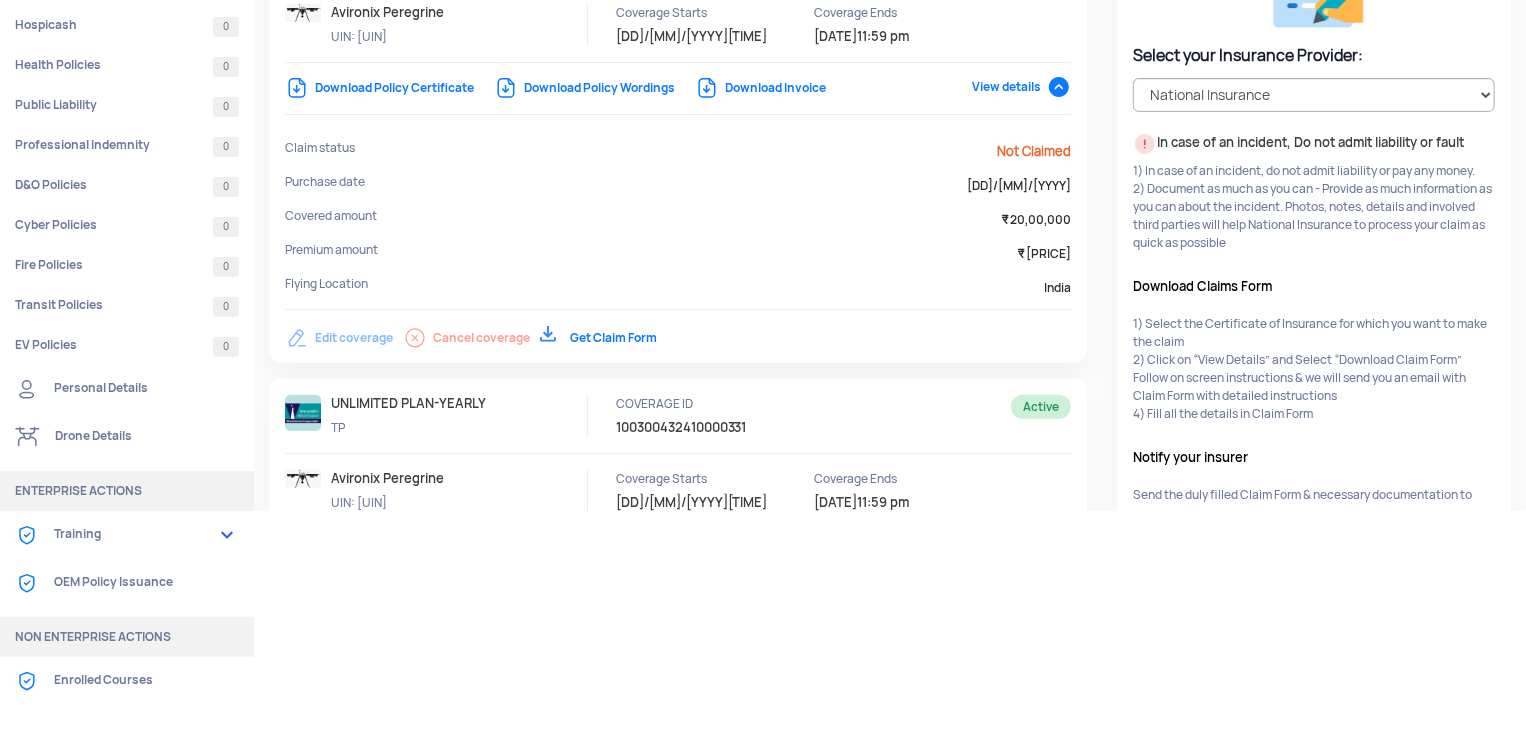 click on "OEM Policy Issuance" 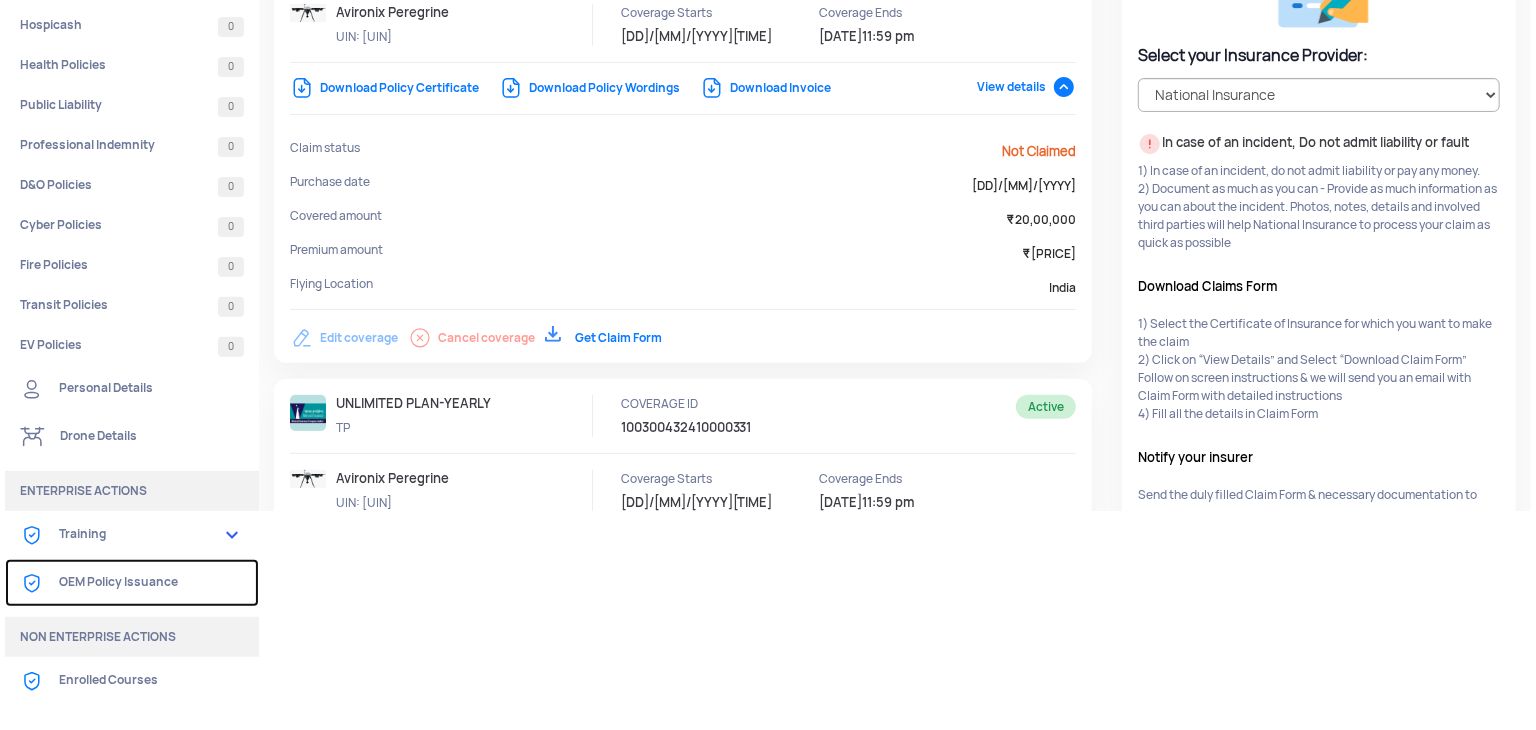 scroll, scrollTop: 0, scrollLeft: 0, axis: both 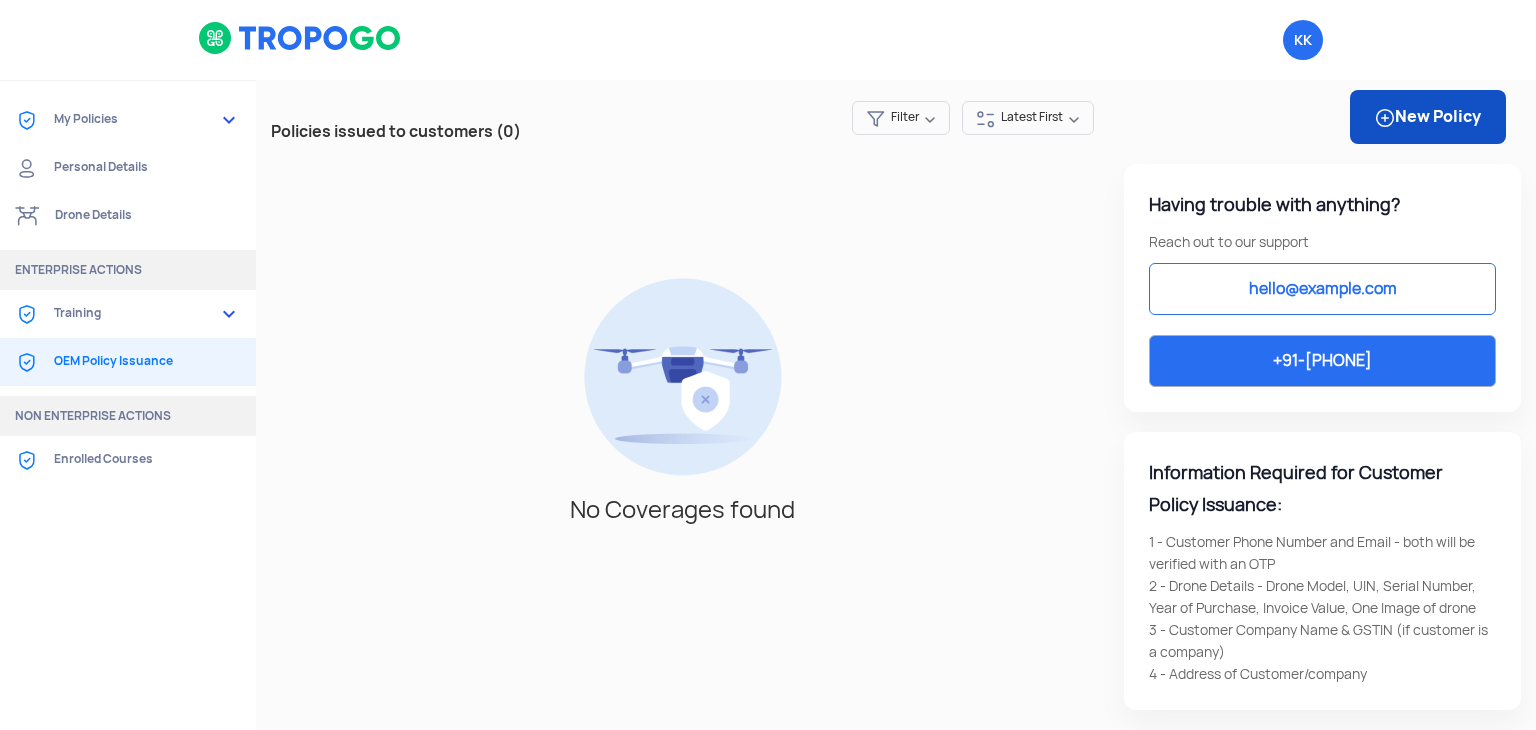 click on "New Policy" 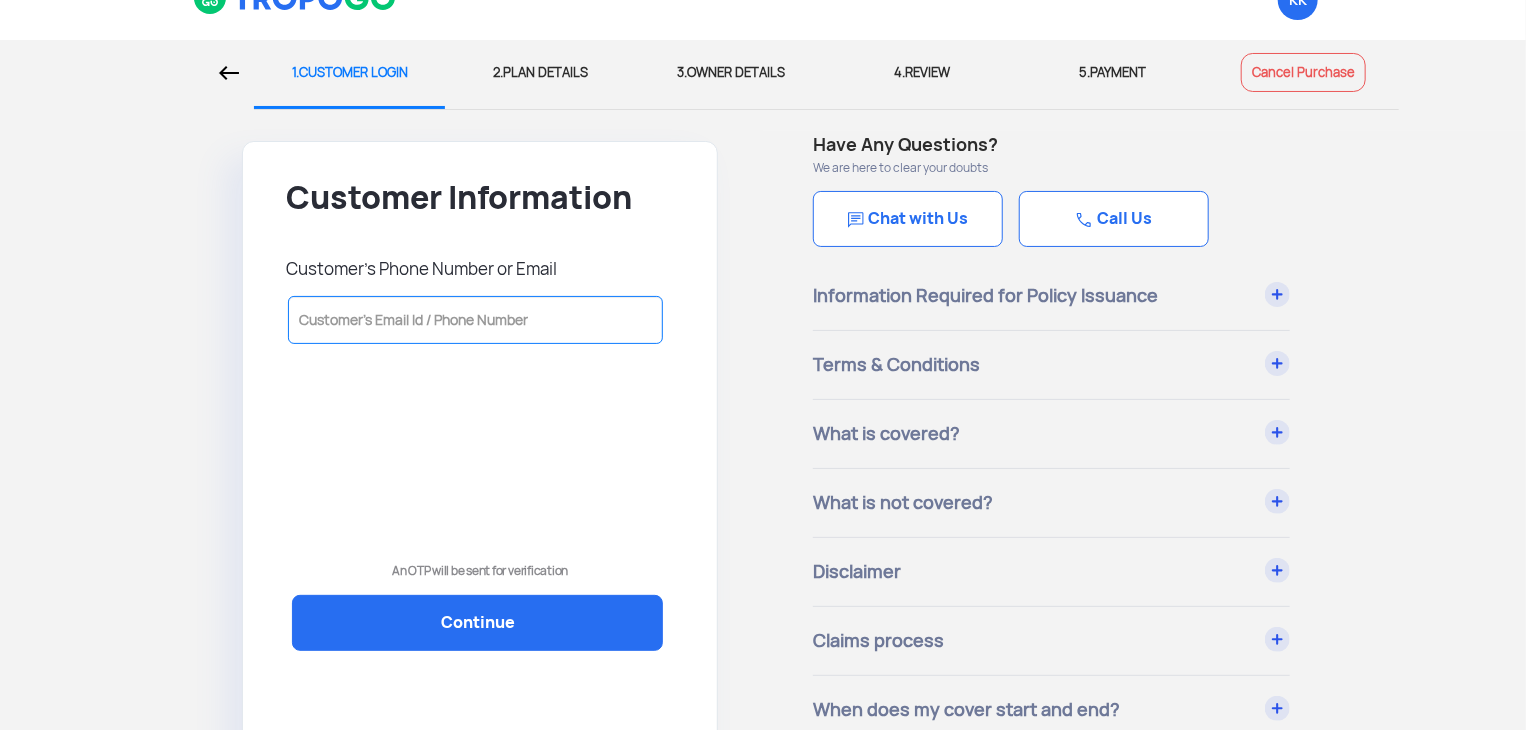 scroll, scrollTop: 0, scrollLeft: 0, axis: both 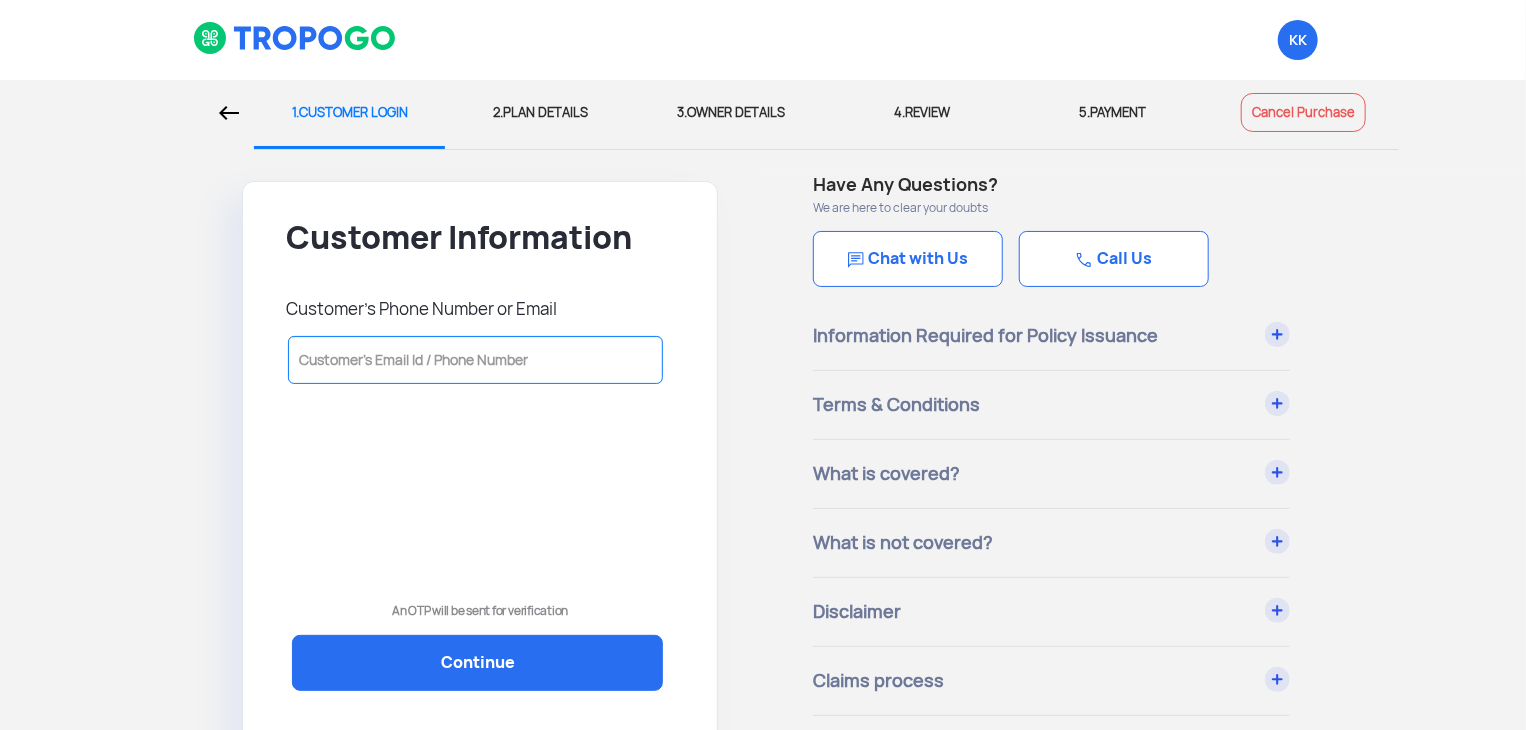 click 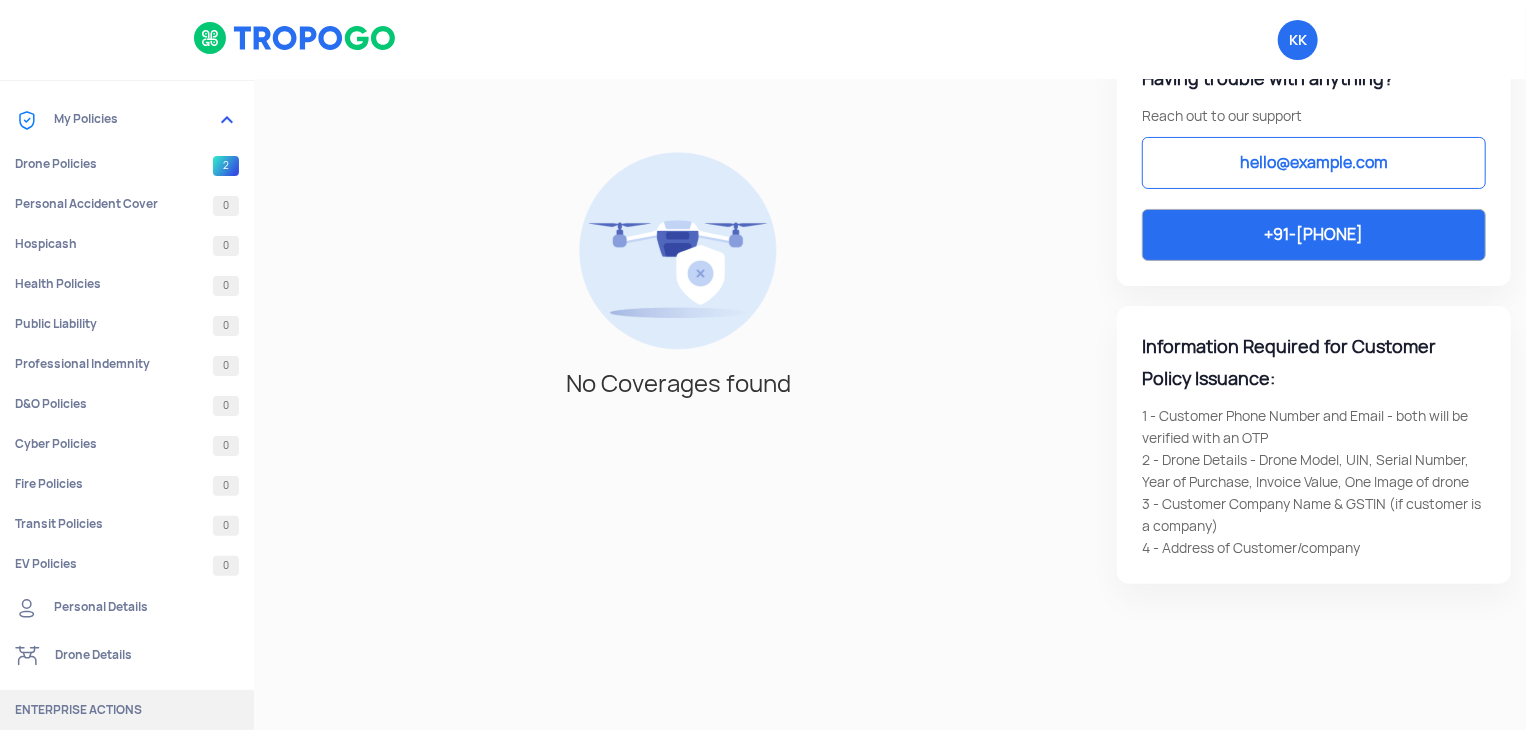 scroll, scrollTop: 256, scrollLeft: 0, axis: vertical 